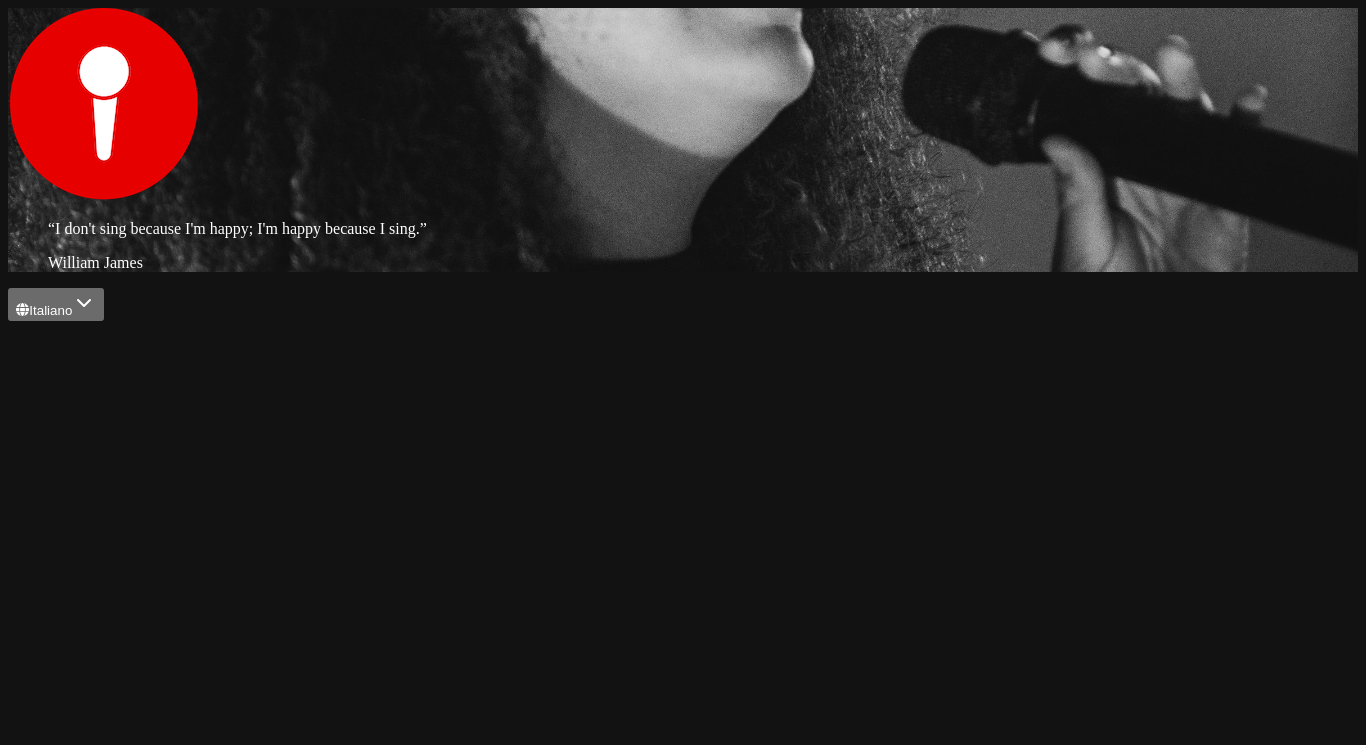 scroll, scrollTop: 0, scrollLeft: 0, axis: both 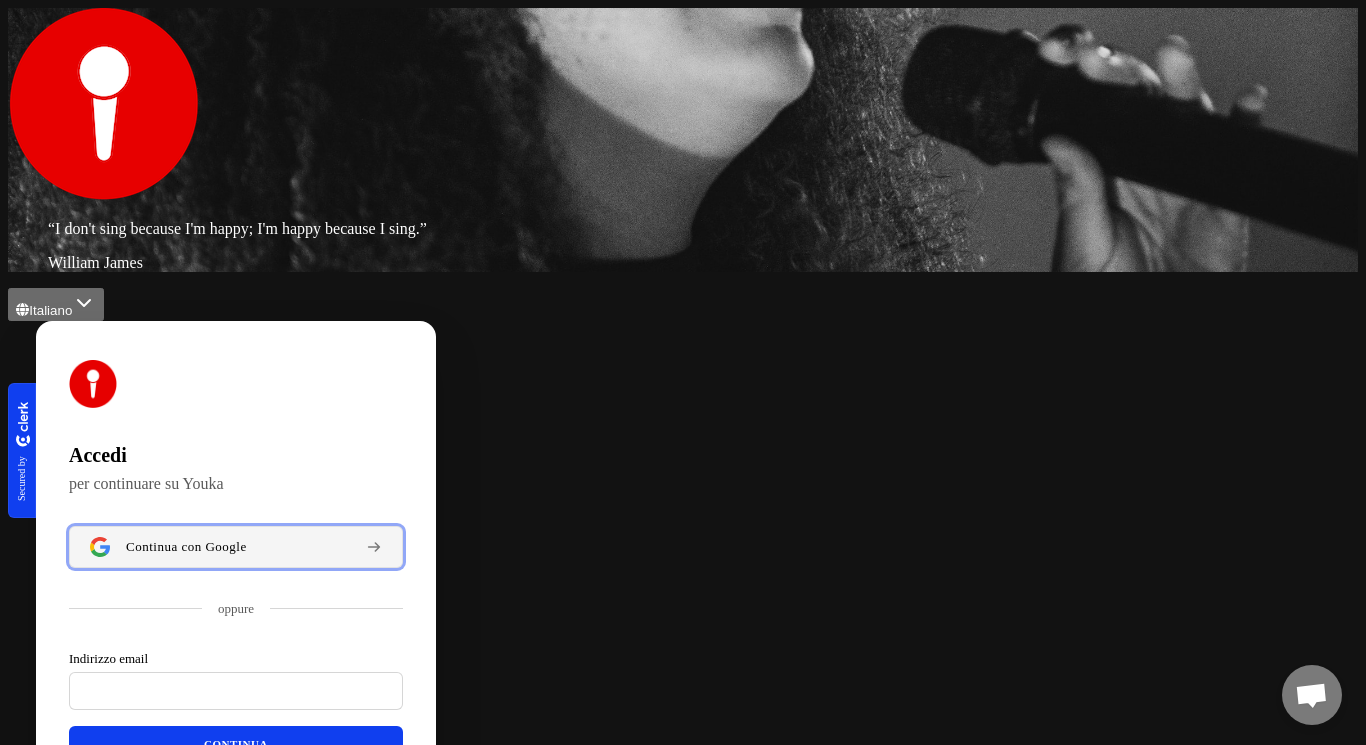 click on "Continua con Google" at bounding box center (236, 547) 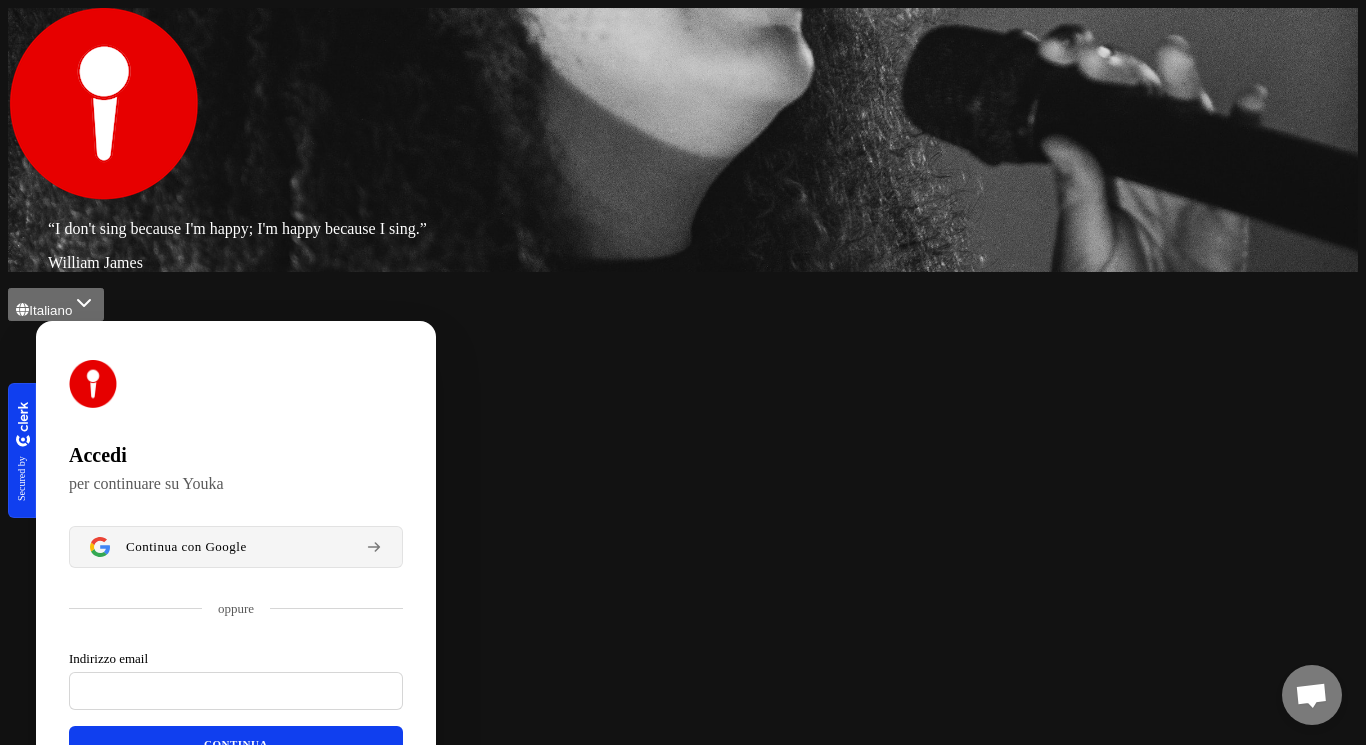 type 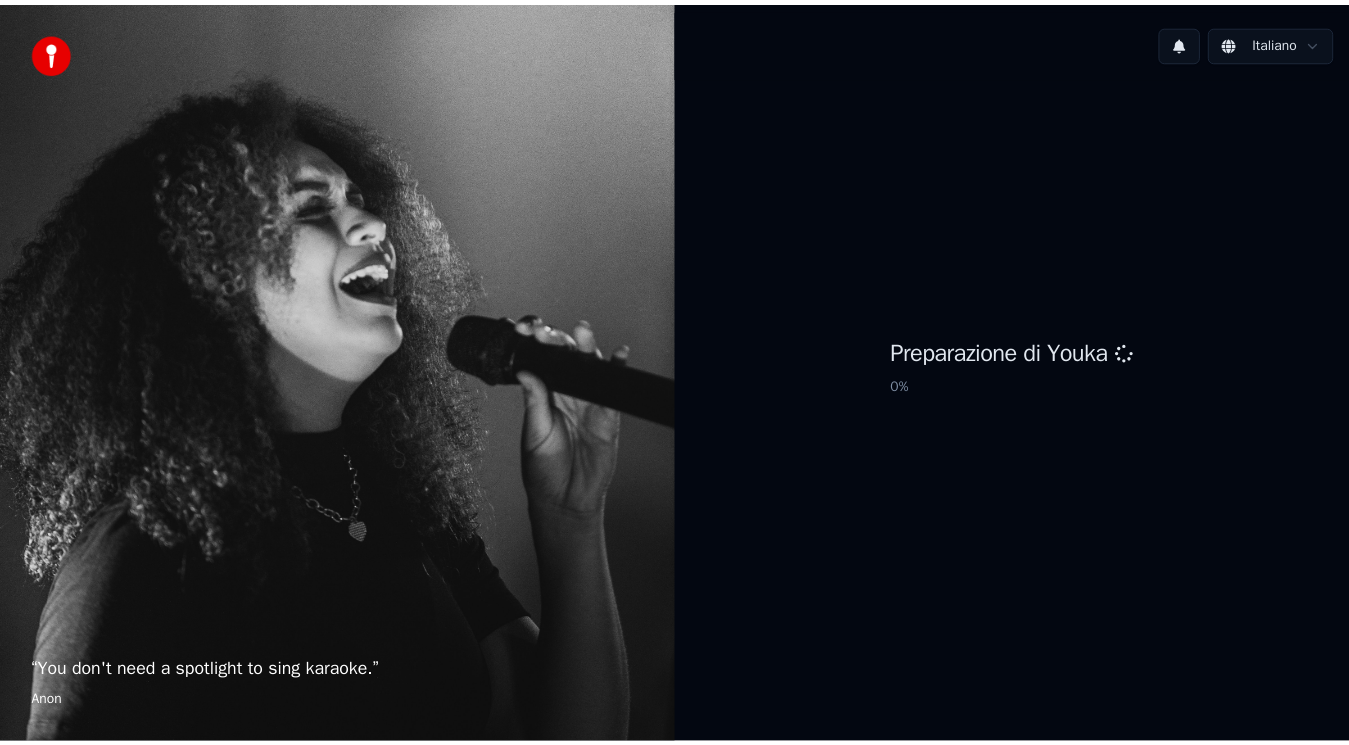 scroll, scrollTop: 0, scrollLeft: 0, axis: both 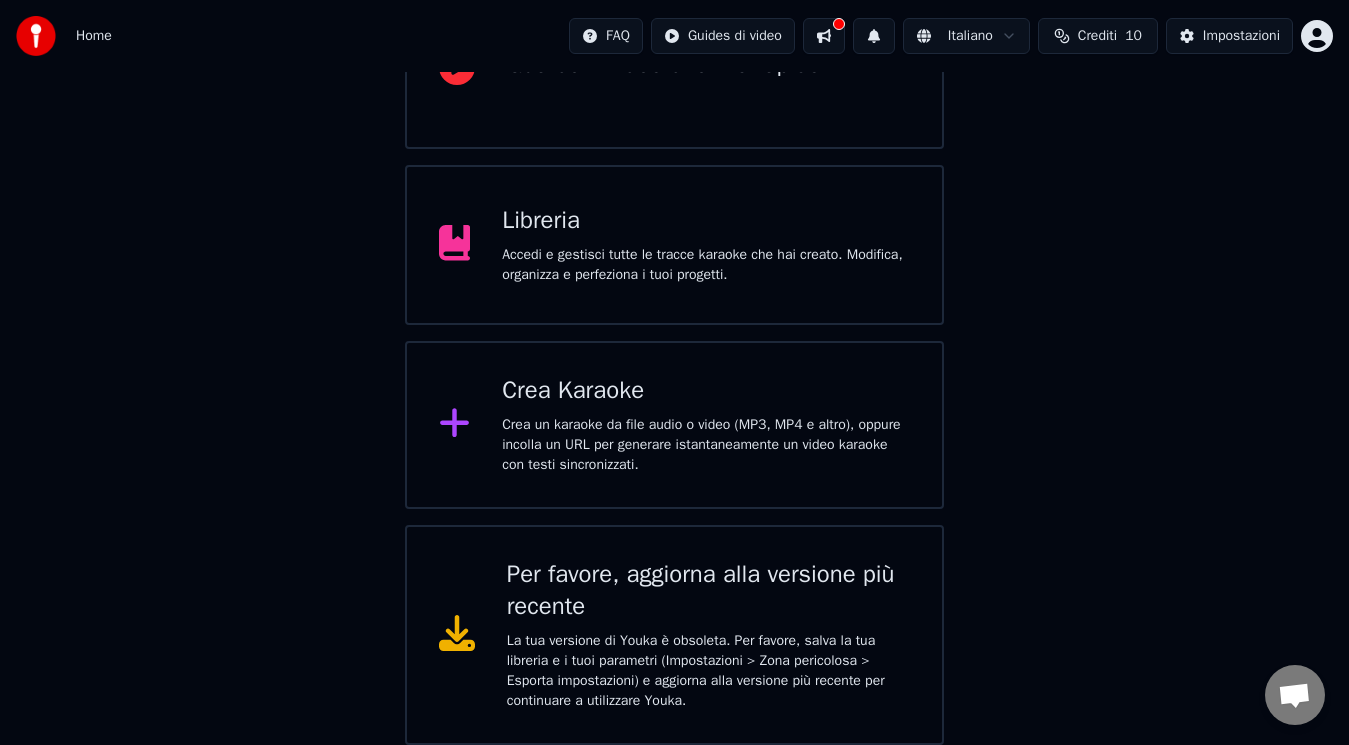click on "Crea un karaoke da file audio o video (MP3, MP4 e altro), oppure incolla un URL per generare istantaneamente un video karaoke con testi sincronizzati." at bounding box center (706, 445) 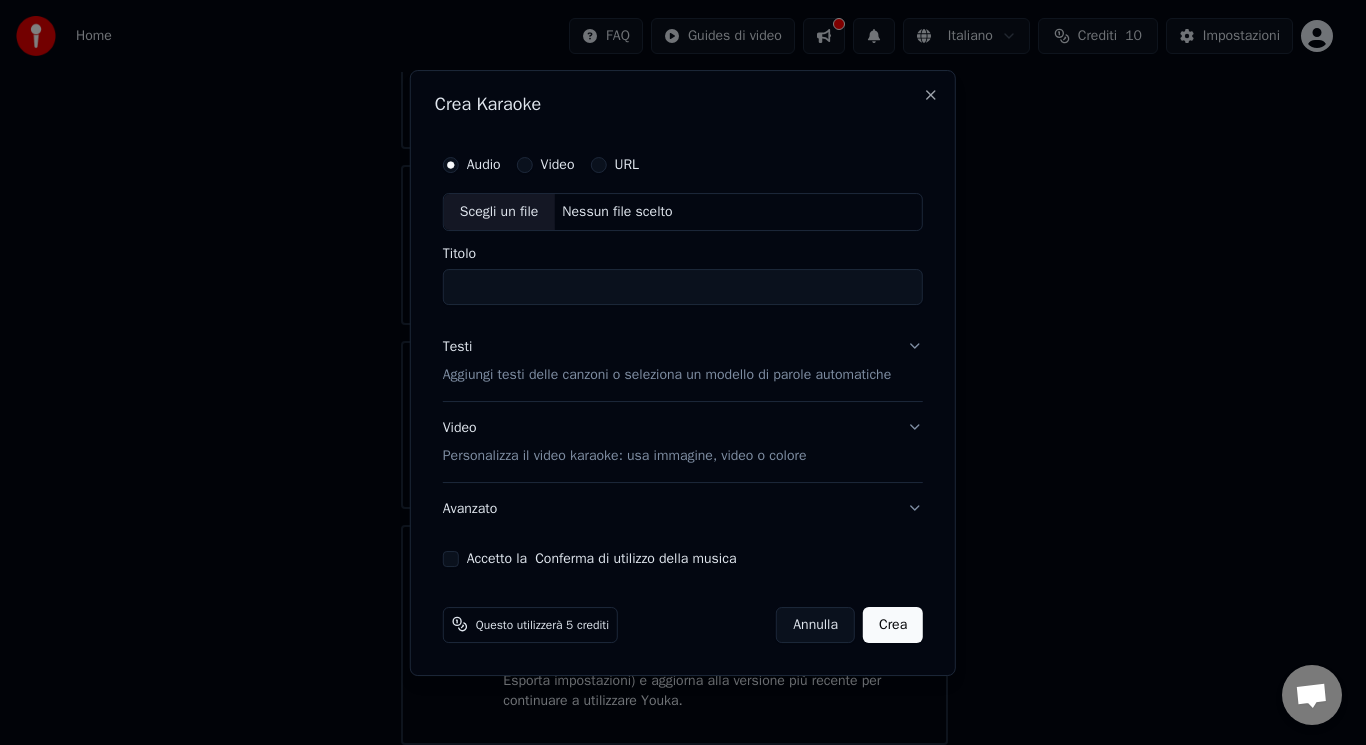 click on "Video" at bounding box center [546, 165] 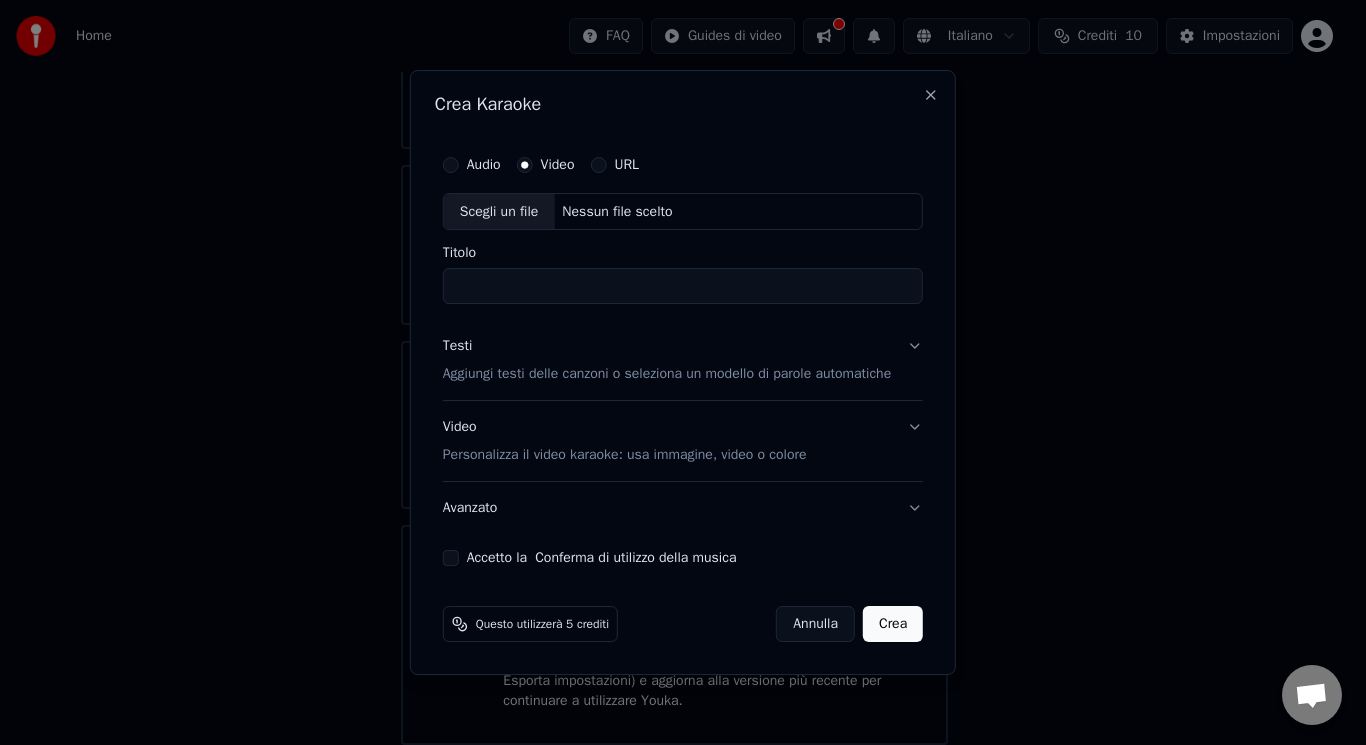 click on "Scegli un file" at bounding box center (499, 212) 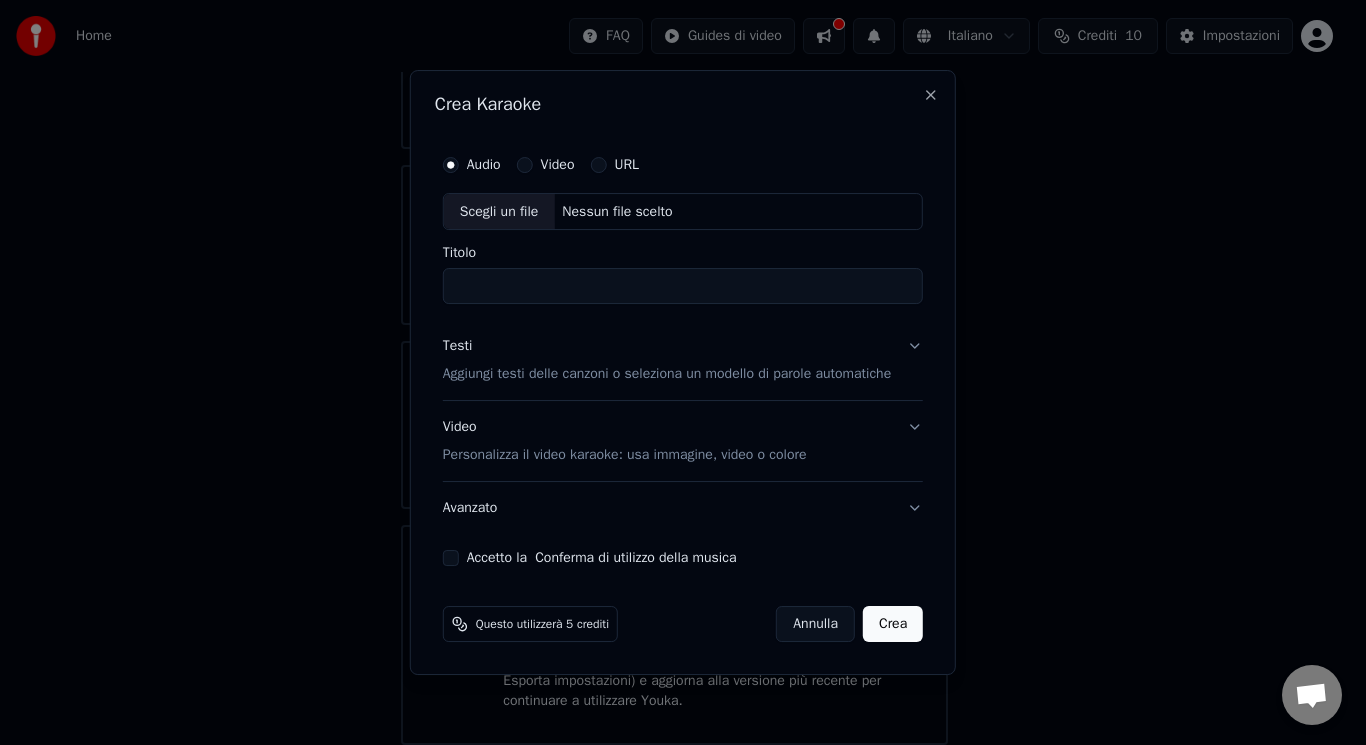 click on "Scegli un file" at bounding box center (499, 212) 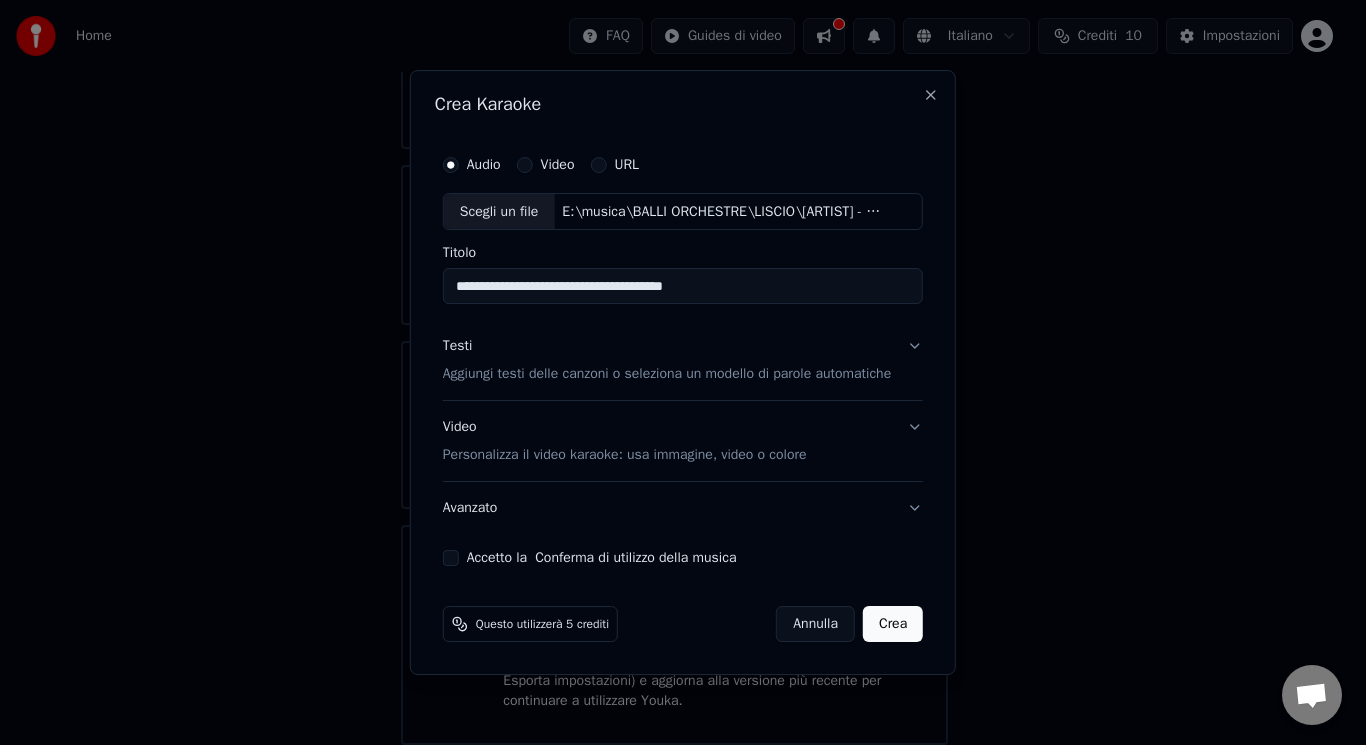 click on "**********" at bounding box center (683, 287) 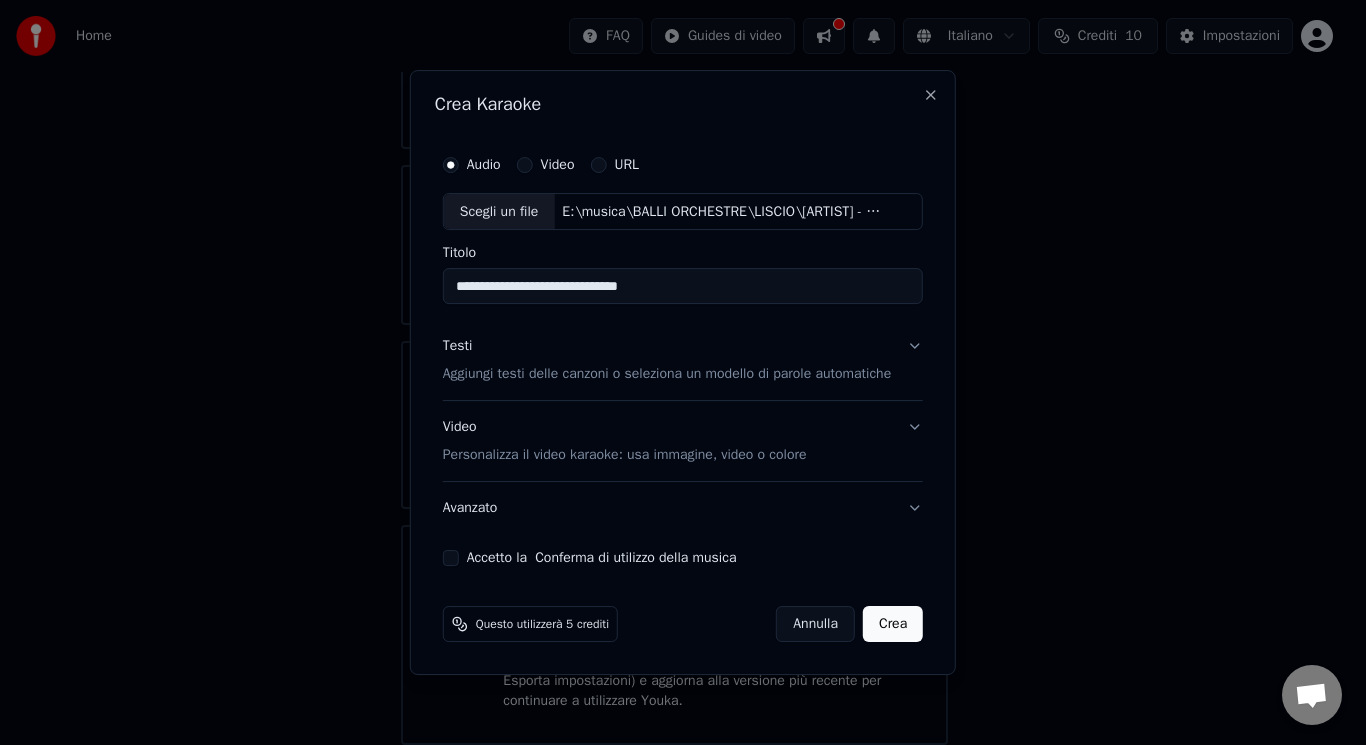 type on "**********" 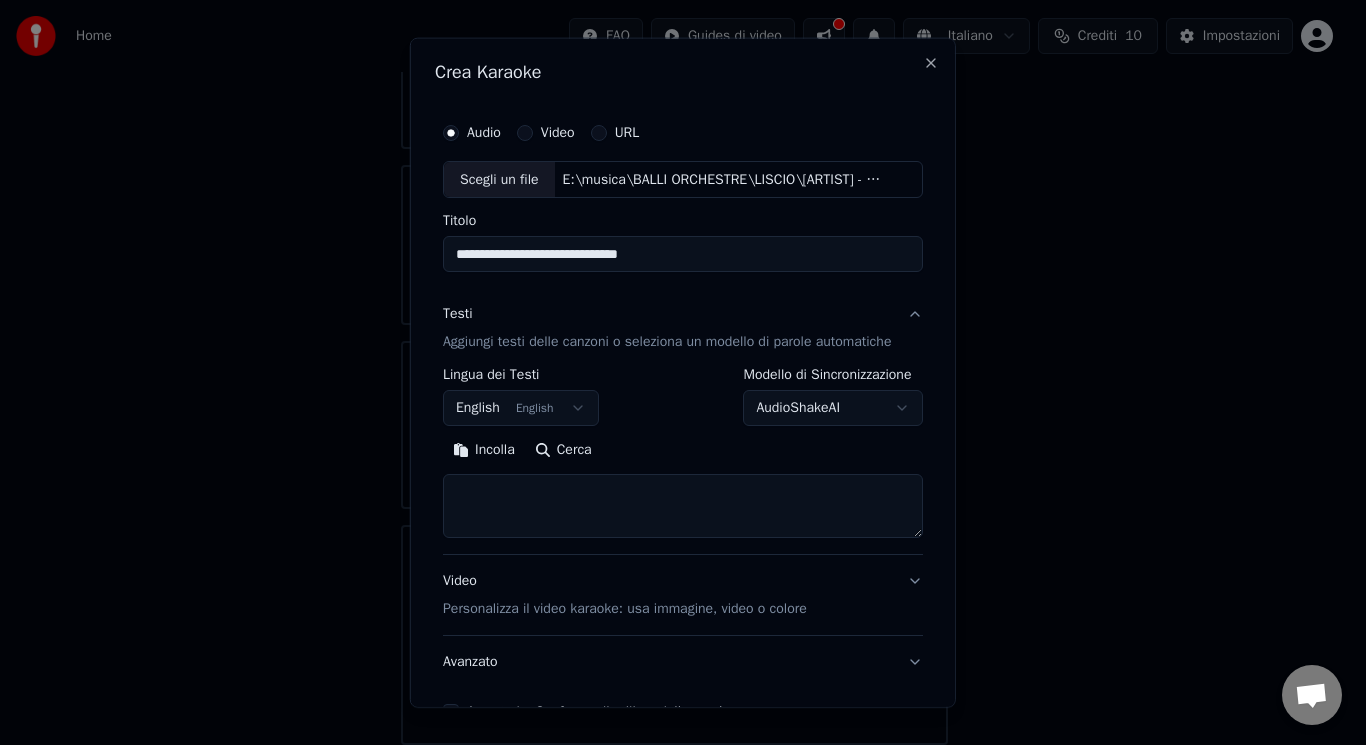 click on "English English" at bounding box center (521, 408) 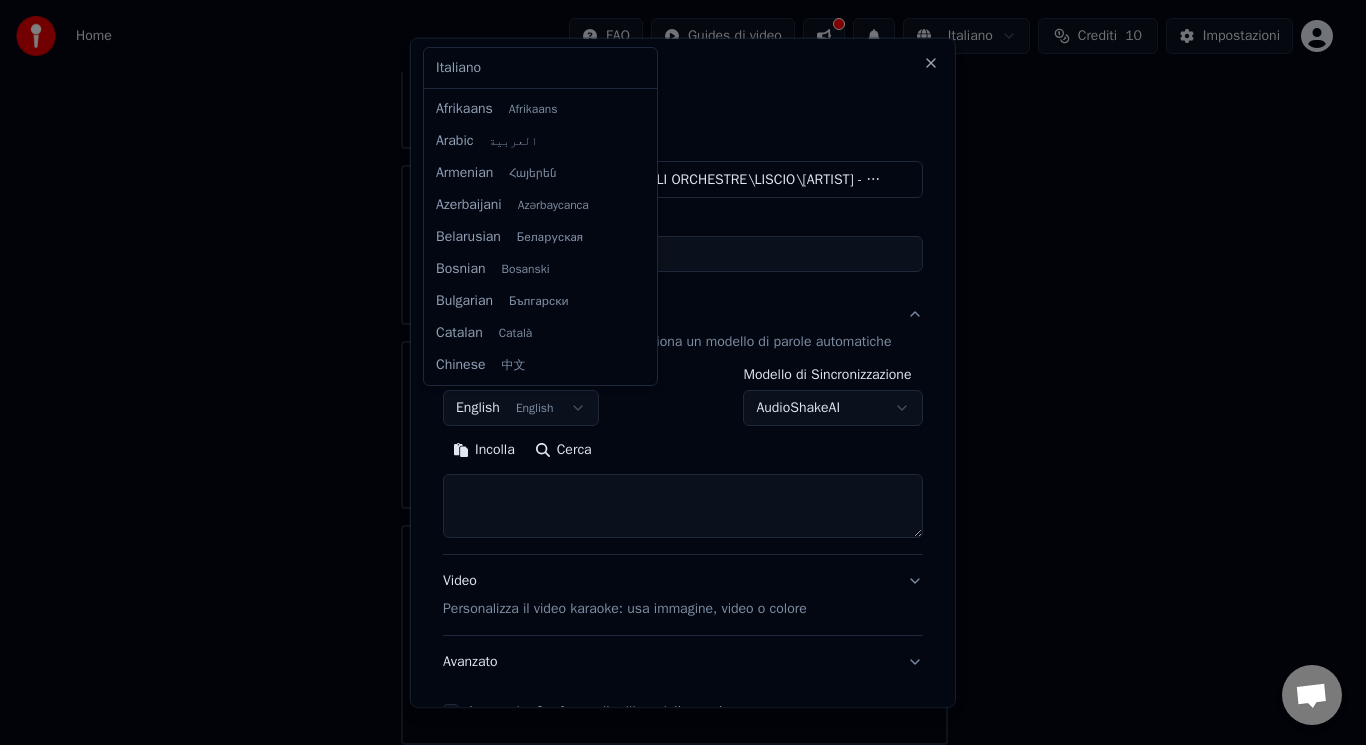 scroll, scrollTop: 160, scrollLeft: 0, axis: vertical 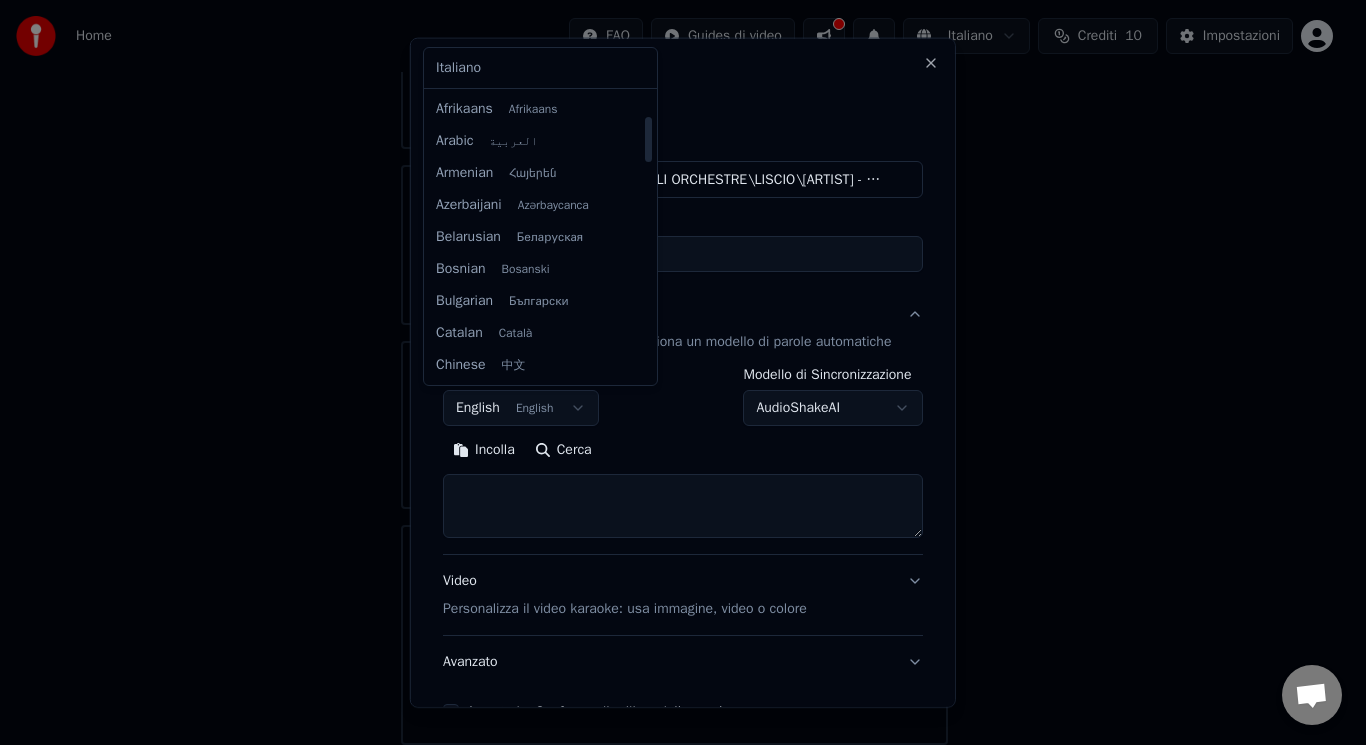 drag, startPoint x: 645, startPoint y: 138, endPoint x: 645, endPoint y: 85, distance: 53 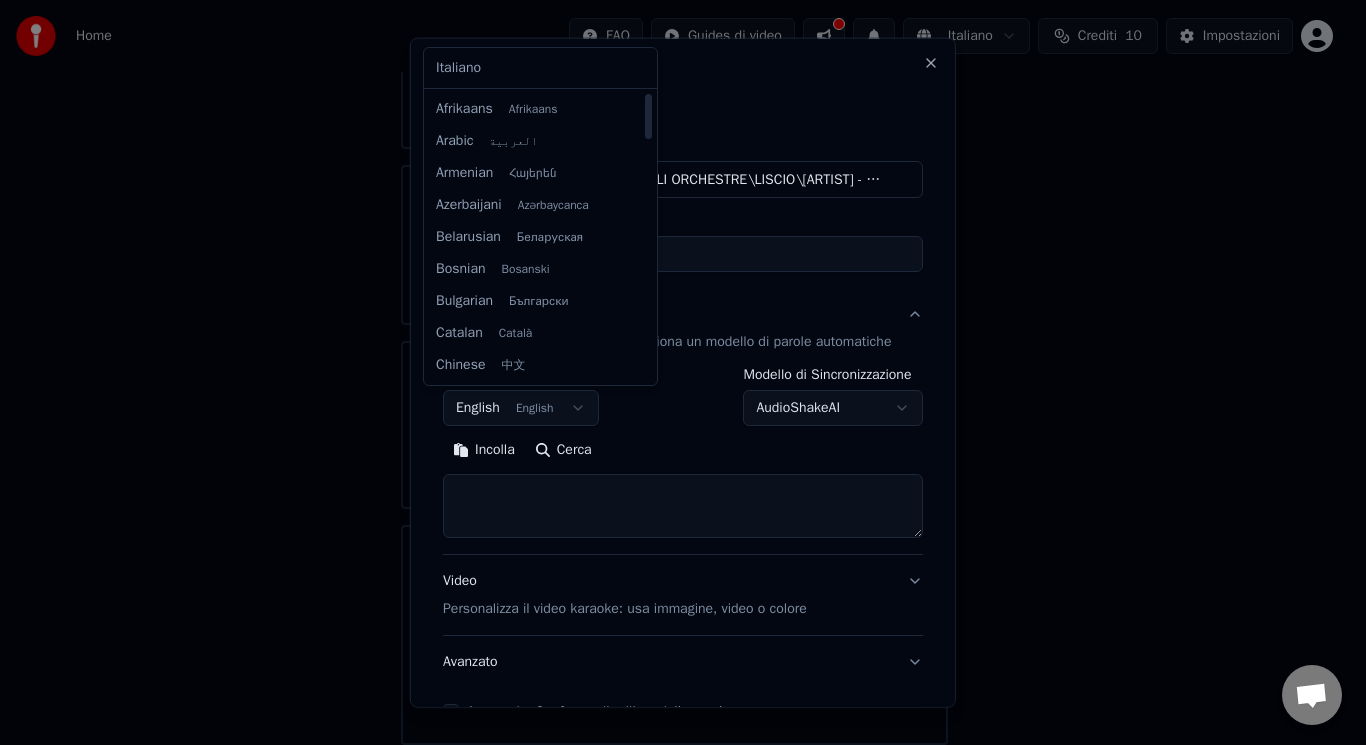 select on "**" 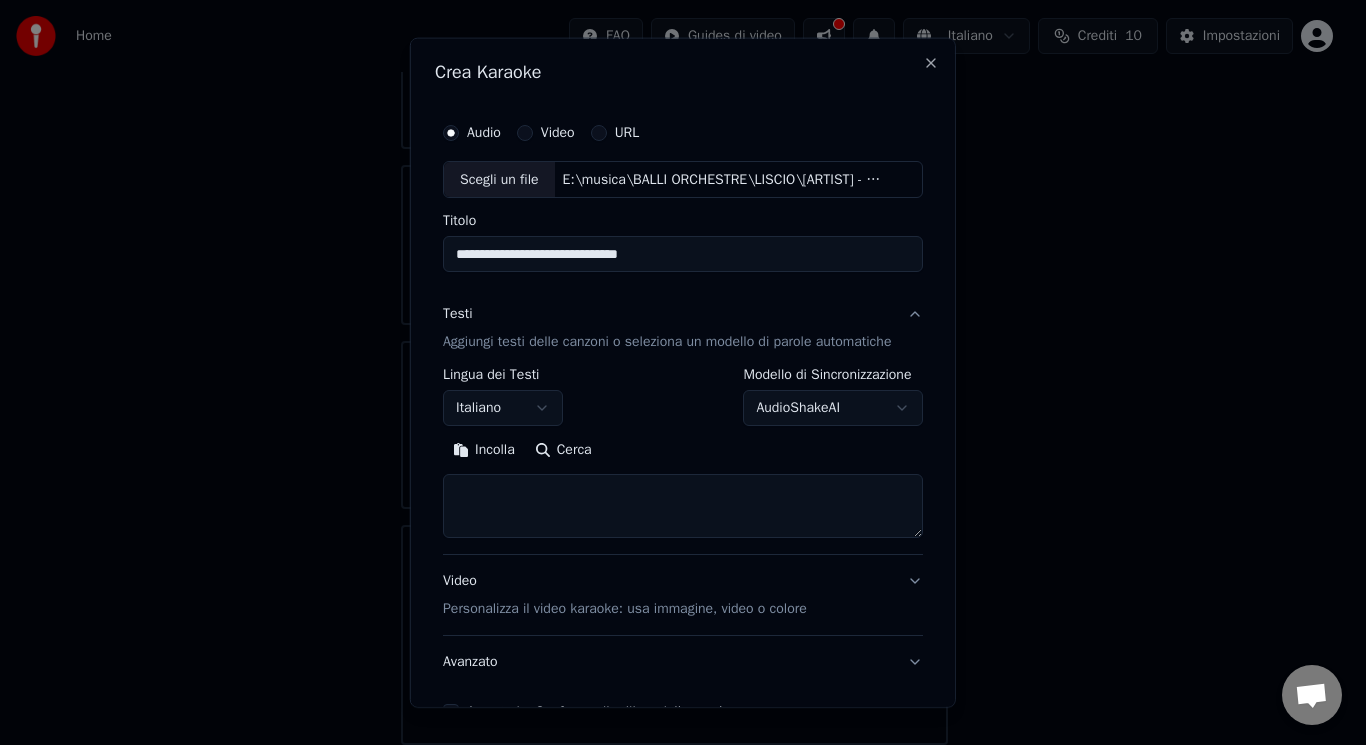 click on "AudioShakeAI" at bounding box center (833, 408) 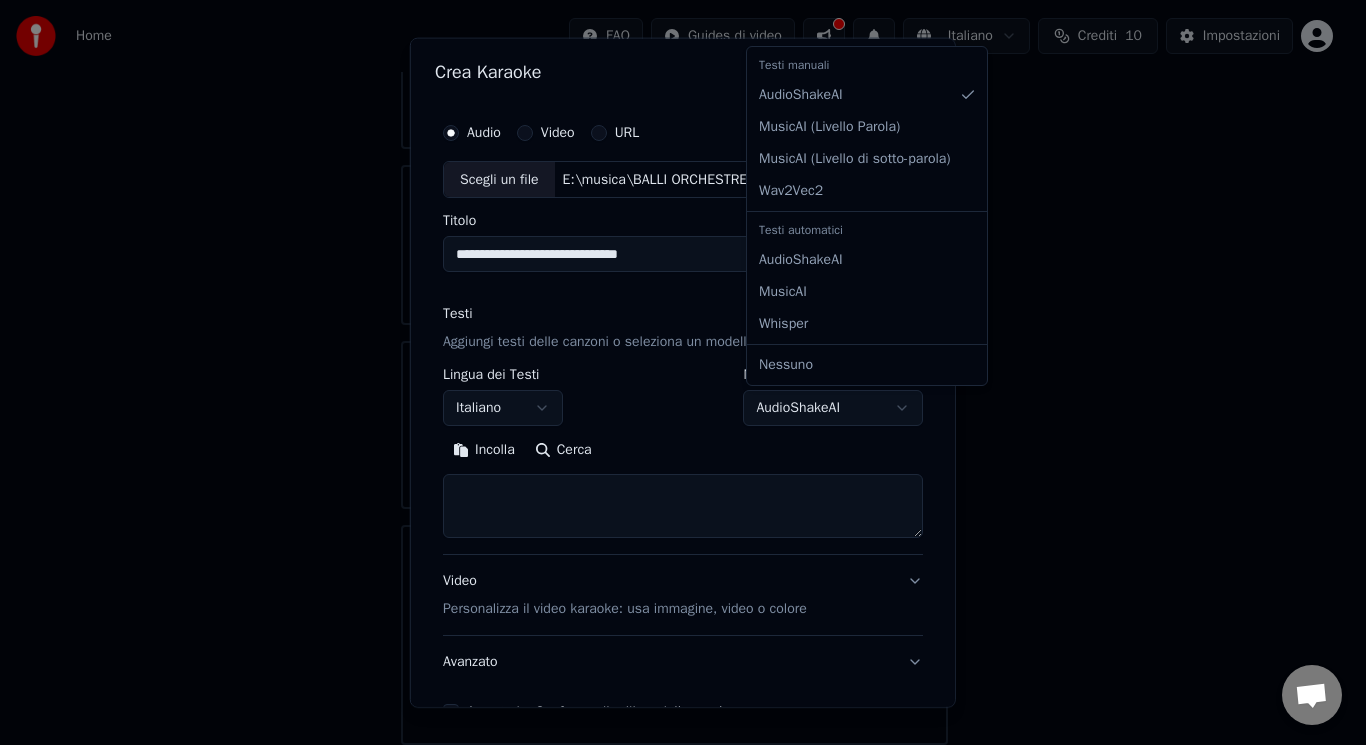 click on "**********" at bounding box center (674, 239) 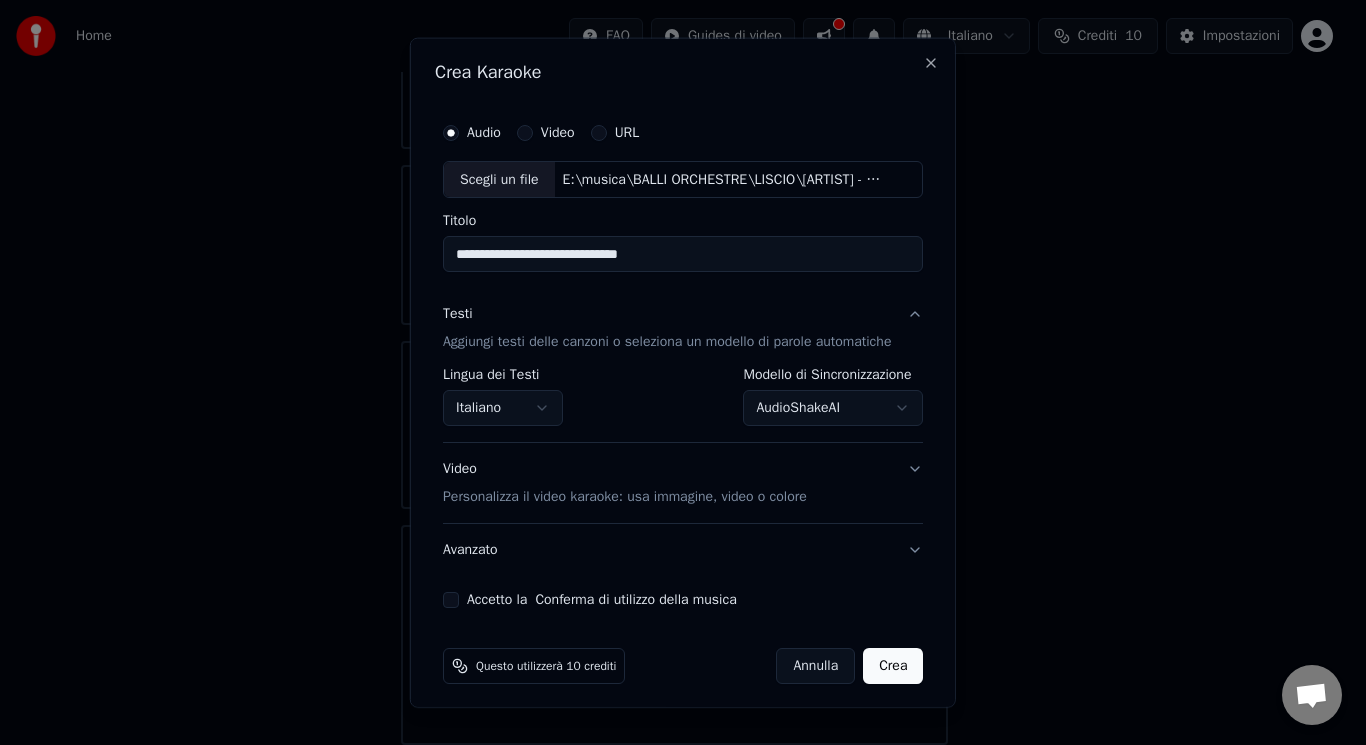 scroll, scrollTop: 9, scrollLeft: 0, axis: vertical 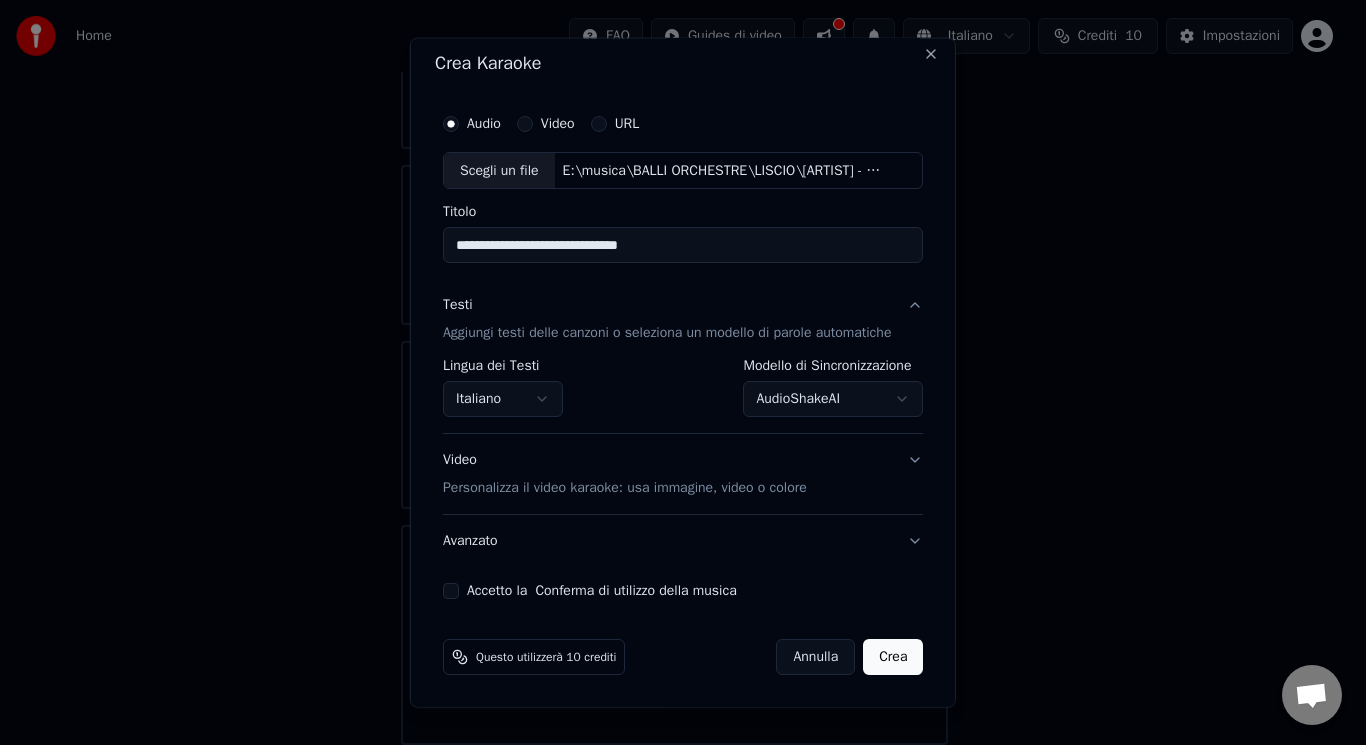 click on "Video Personalizza il video karaoke: usa immagine, video o colore" at bounding box center [683, 474] 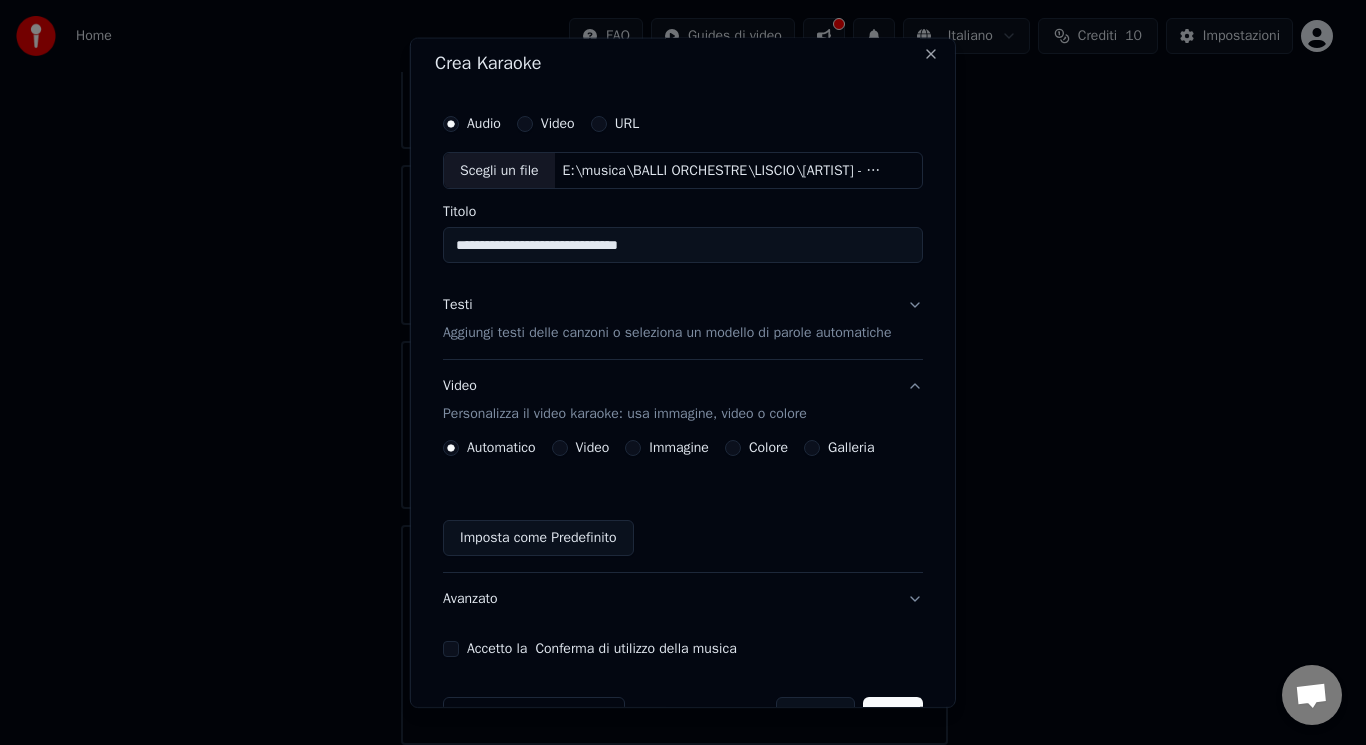 click on "Colore" at bounding box center [756, 448] 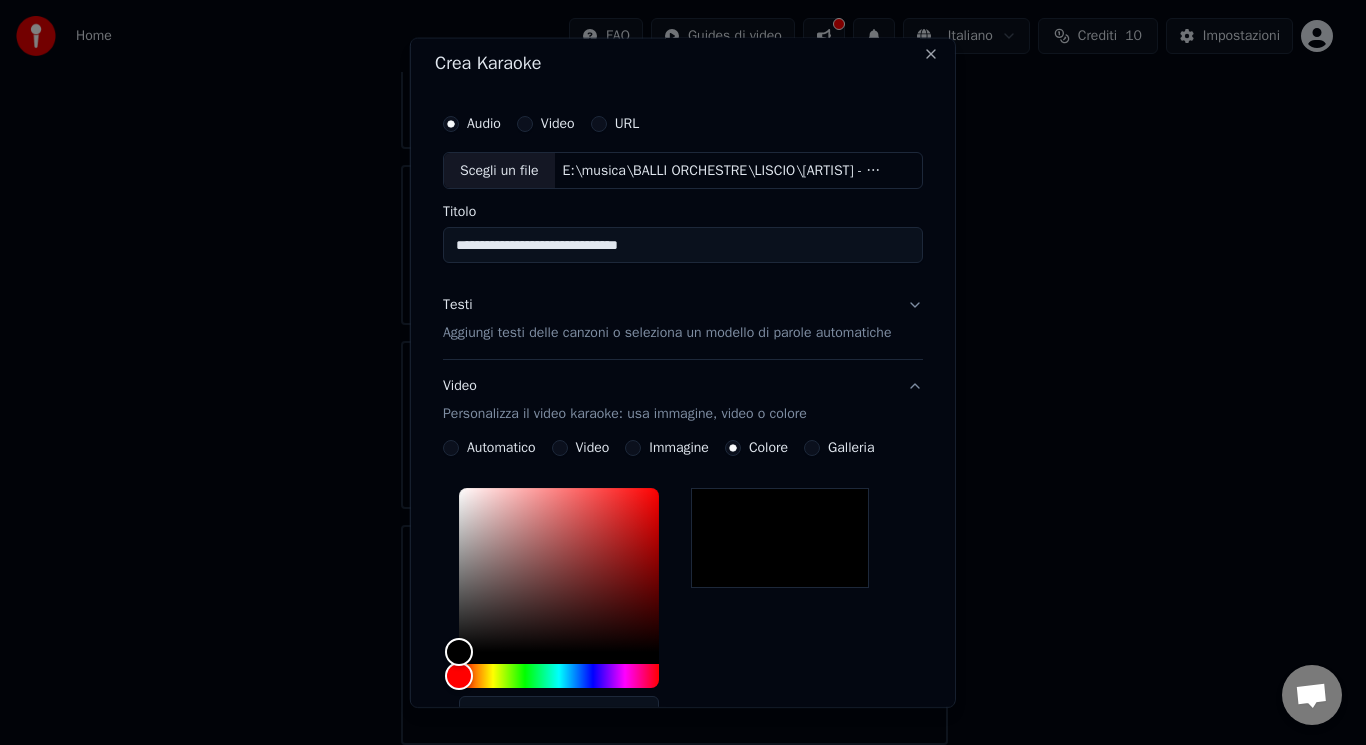 click 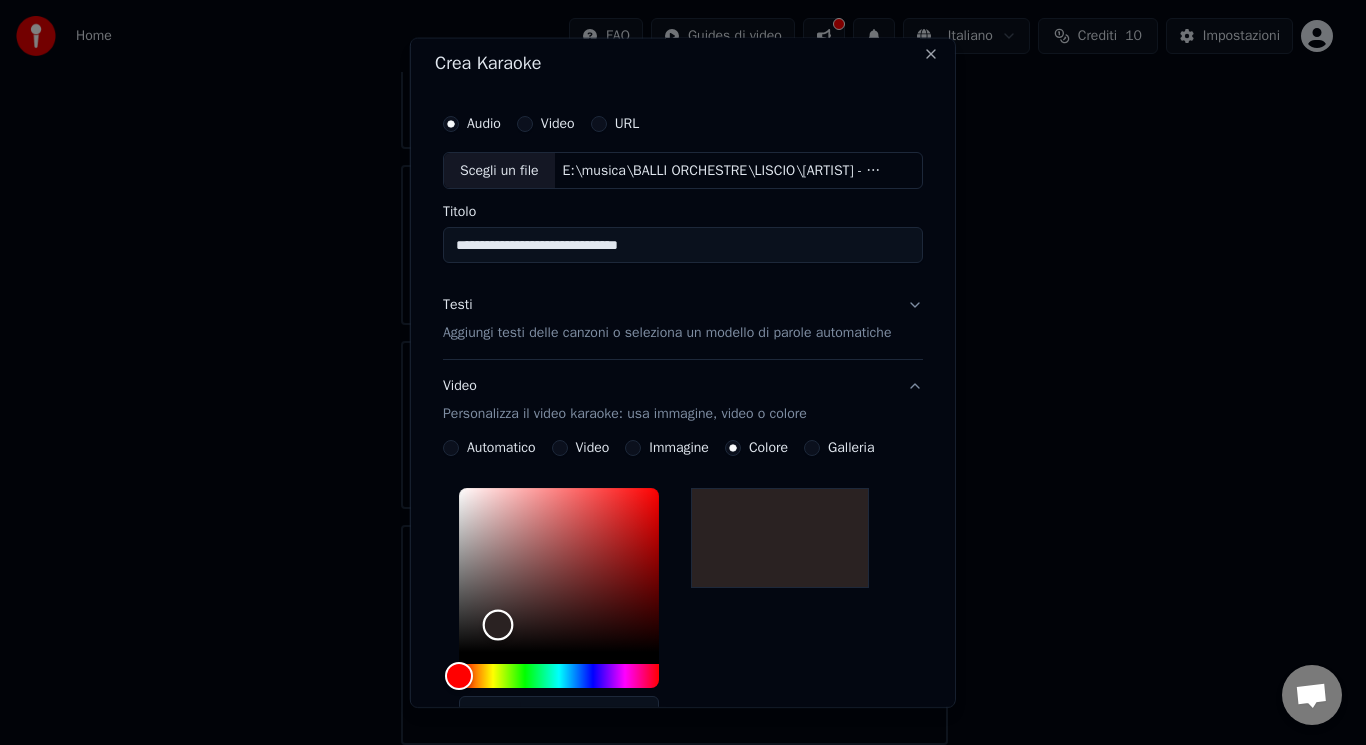 type on "*******" 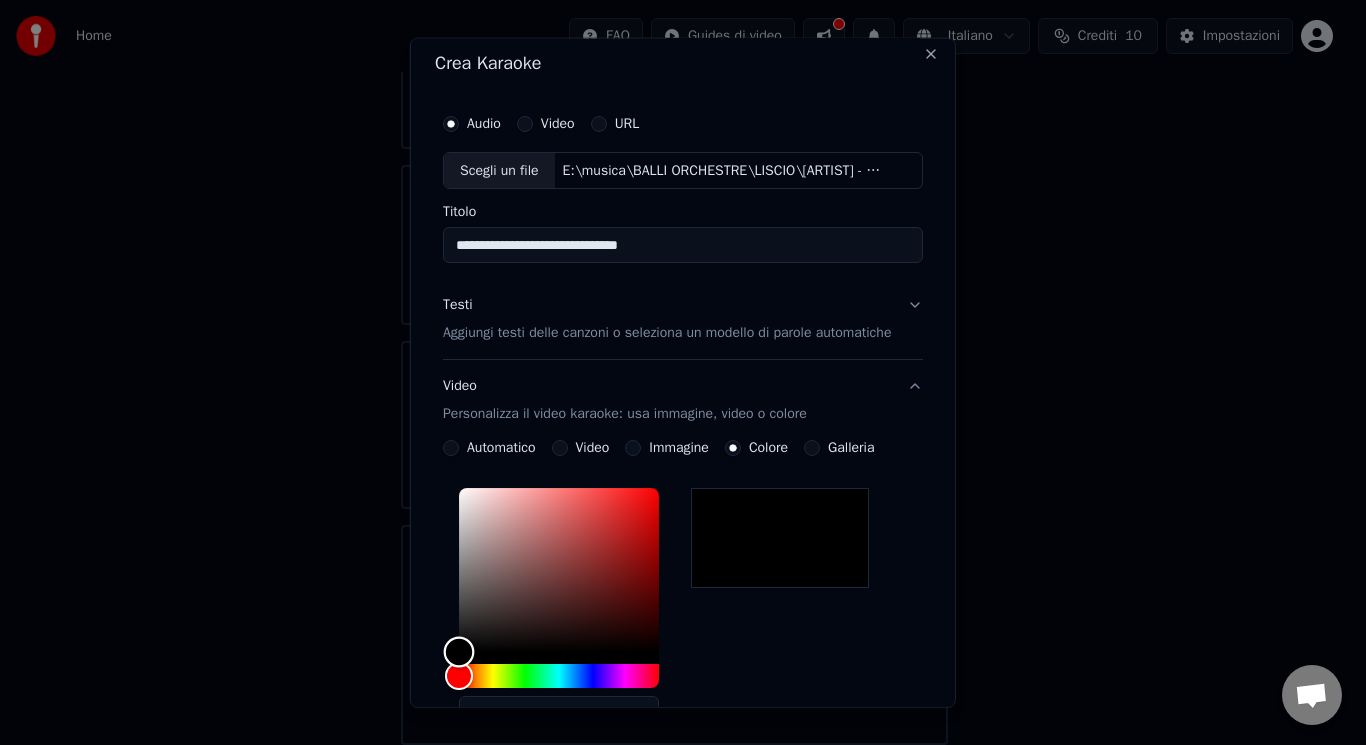 drag, startPoint x: 436, startPoint y: 642, endPoint x: 368, endPoint y: 732, distance: 112.80071 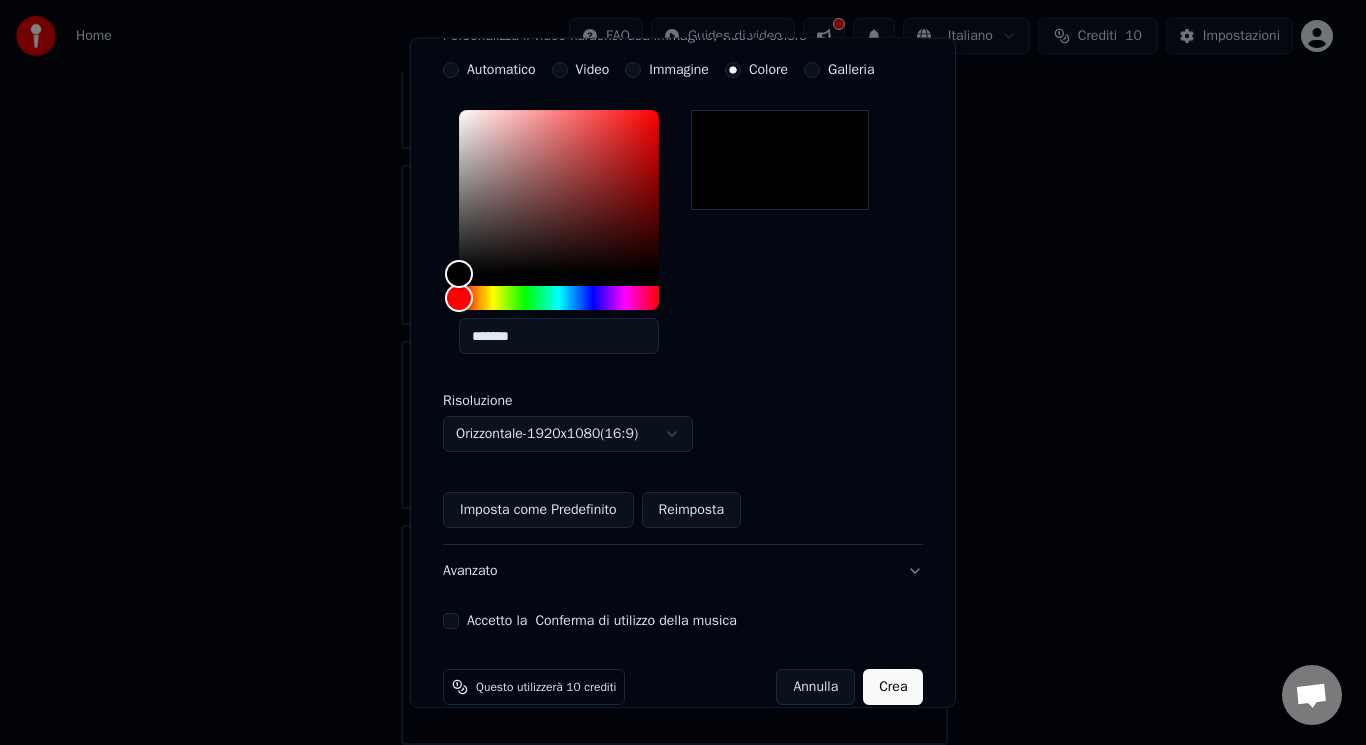 scroll, scrollTop: 417, scrollLeft: 0, axis: vertical 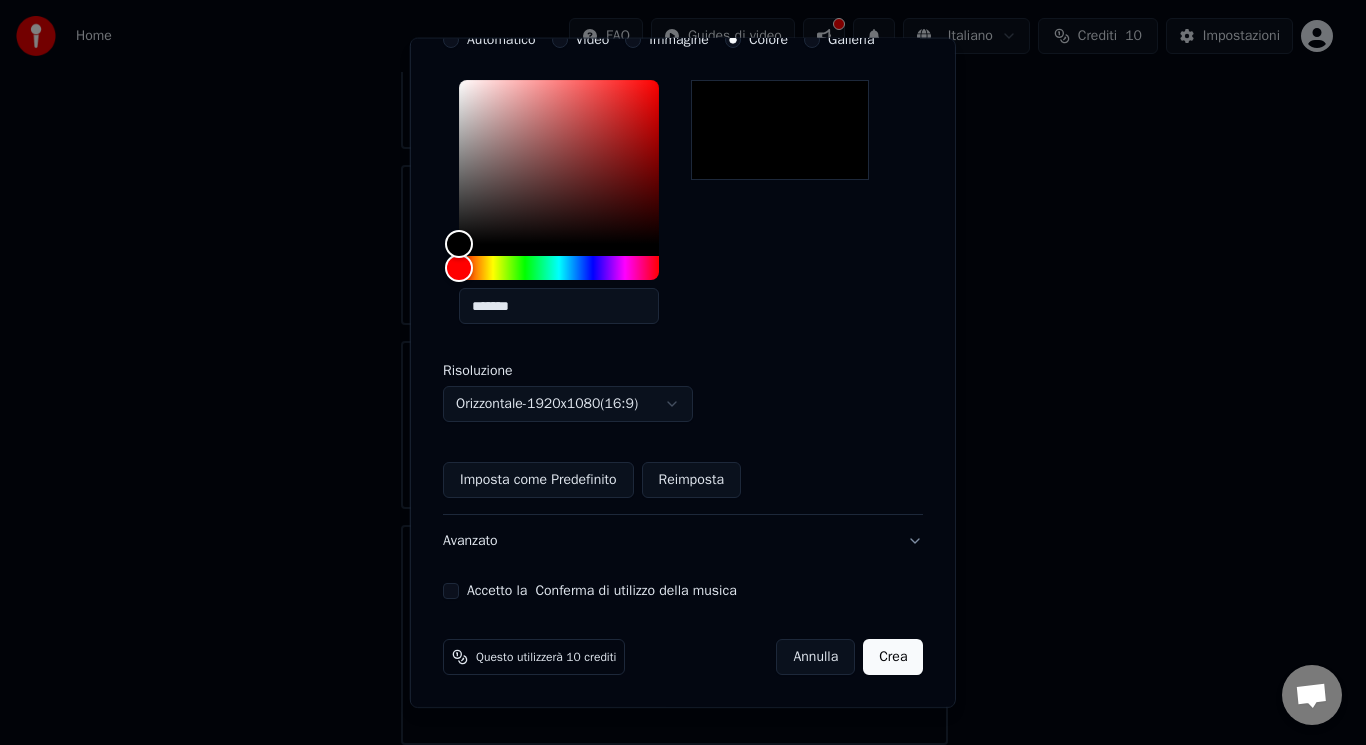click on "Imposta come Predefinito" at bounding box center (538, 480) 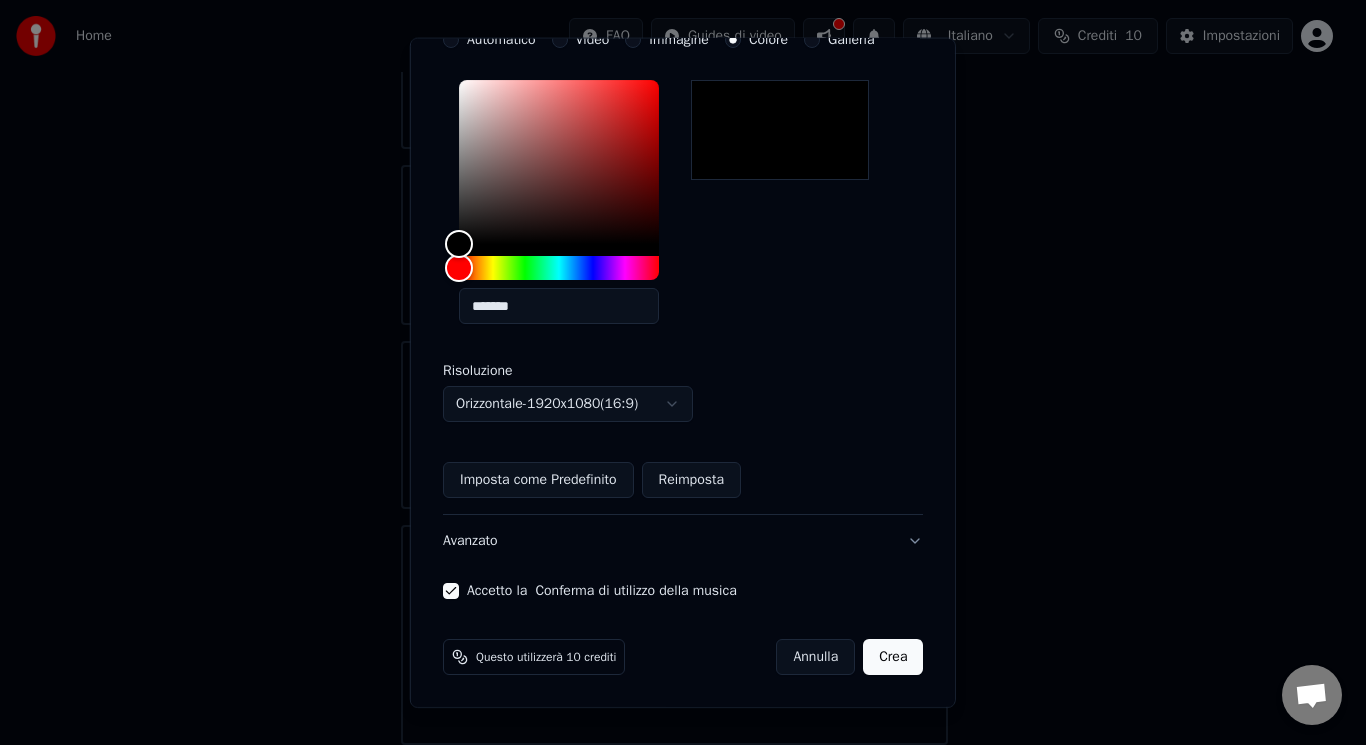 click on "Crea" at bounding box center [893, 657] 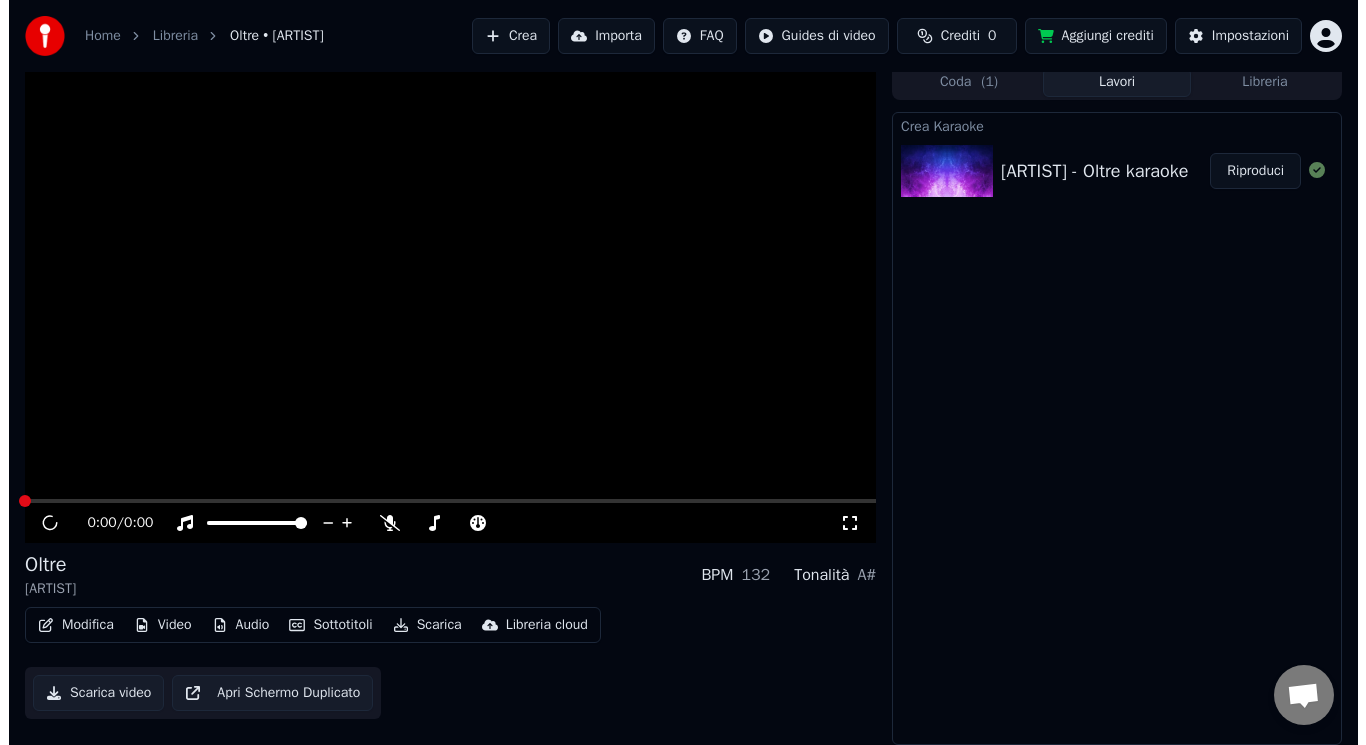 scroll, scrollTop: 8, scrollLeft: 0, axis: vertical 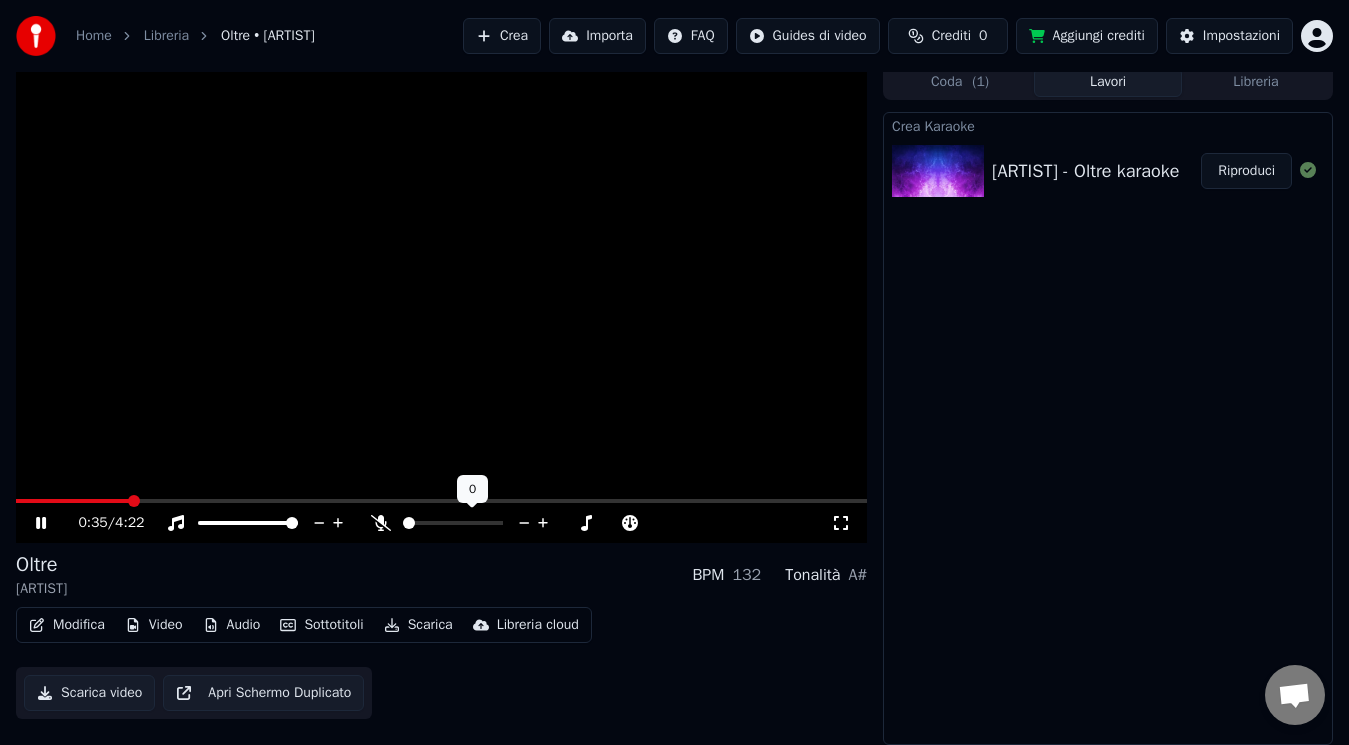 click at bounding box center [441, 501] 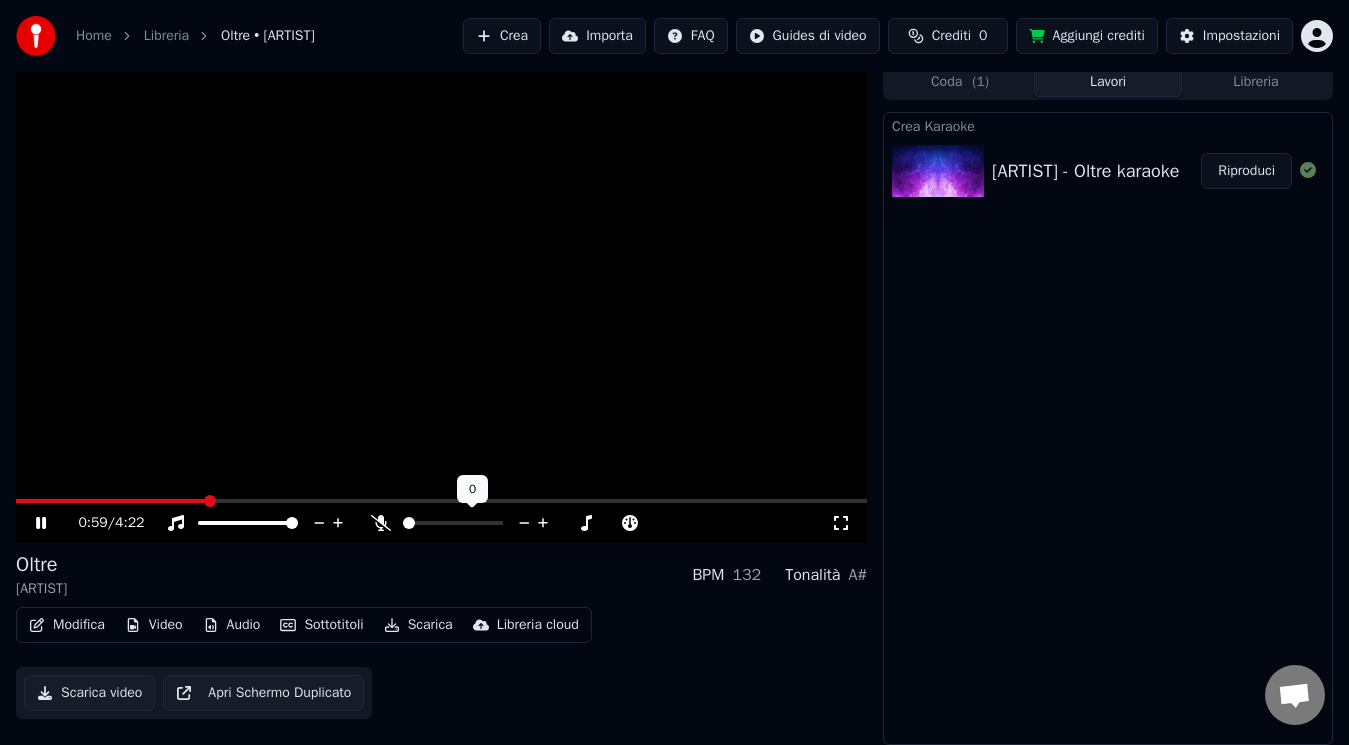 click at bounding box center (441, 501) 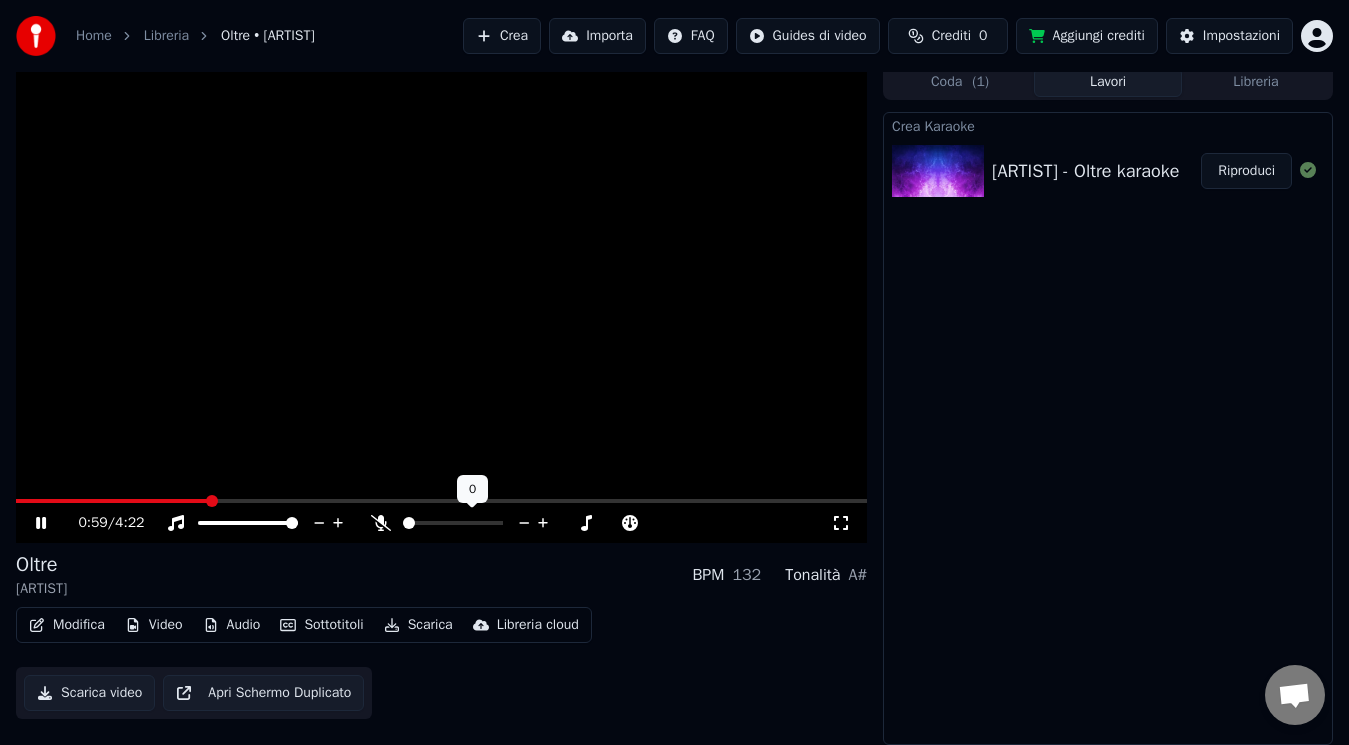 click on "Modifica" at bounding box center [67, 625] 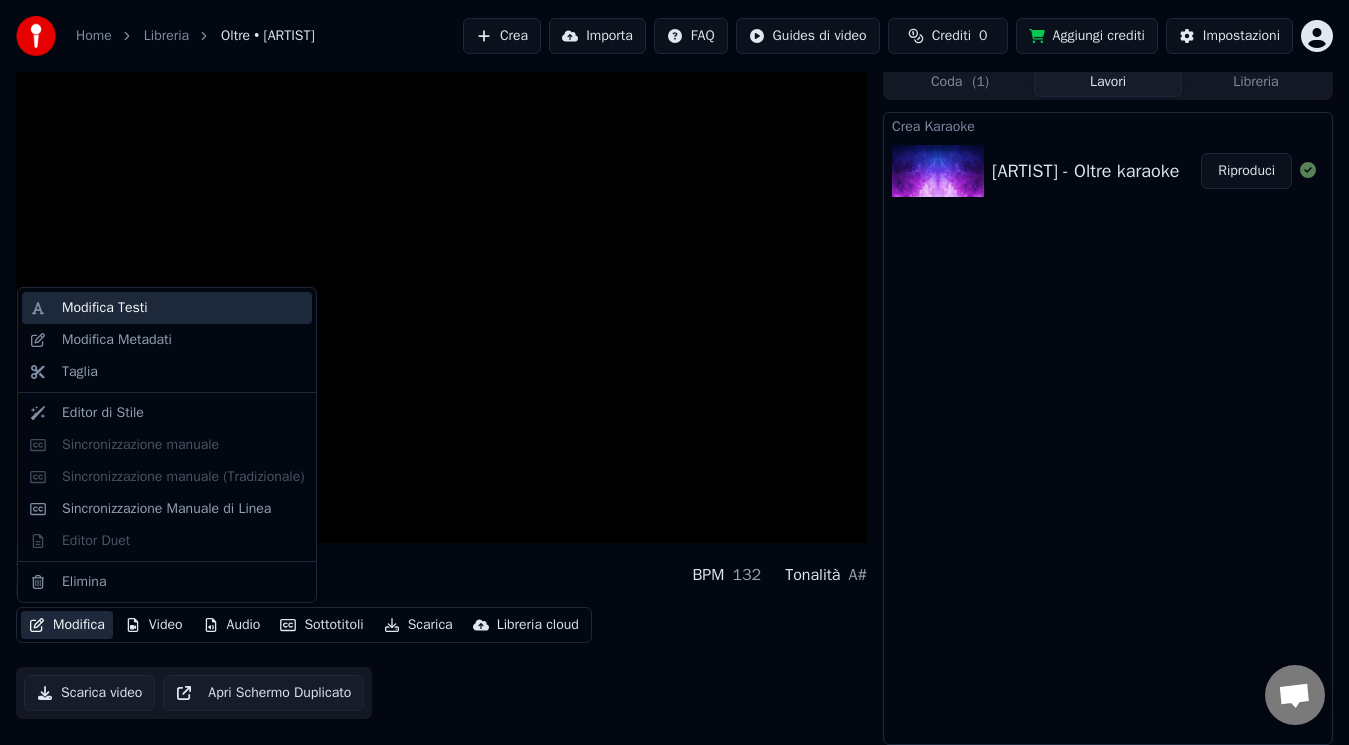 click on "Modifica Testi" at bounding box center [183, 308] 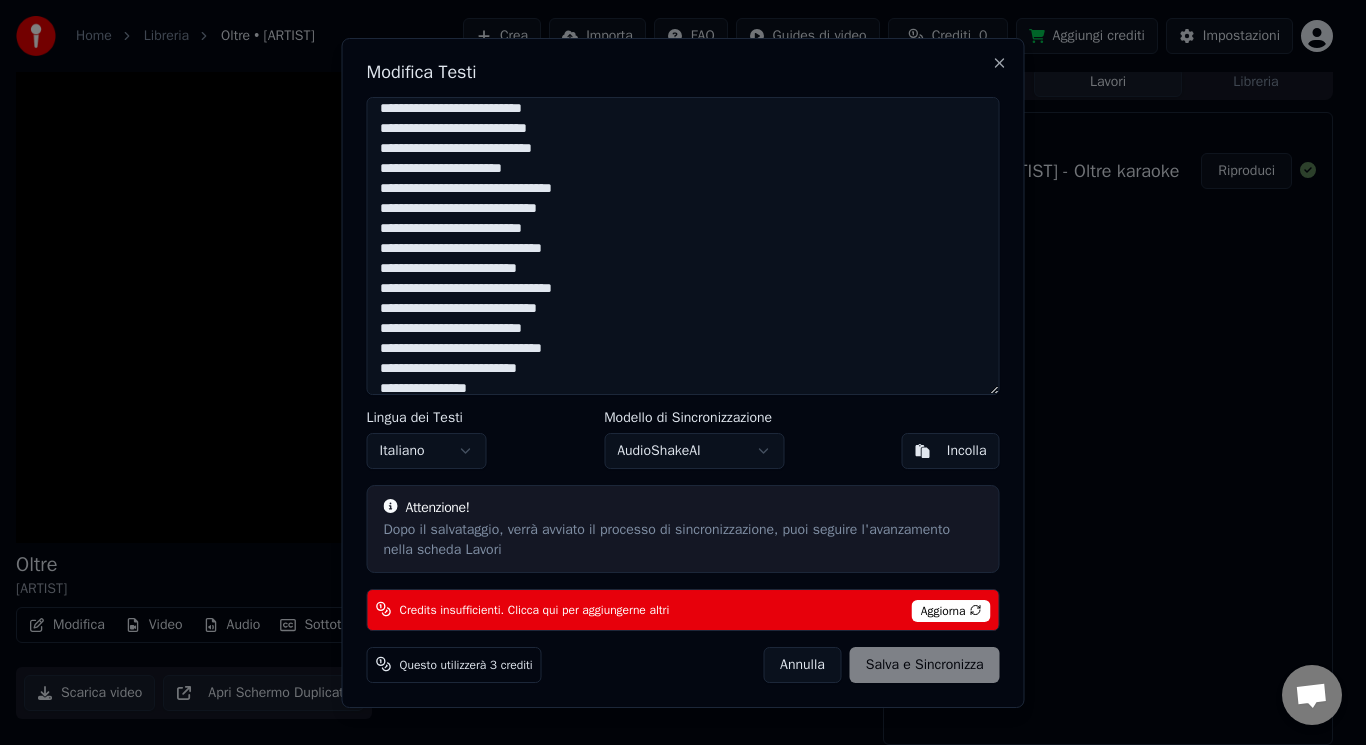 scroll, scrollTop: 419, scrollLeft: 0, axis: vertical 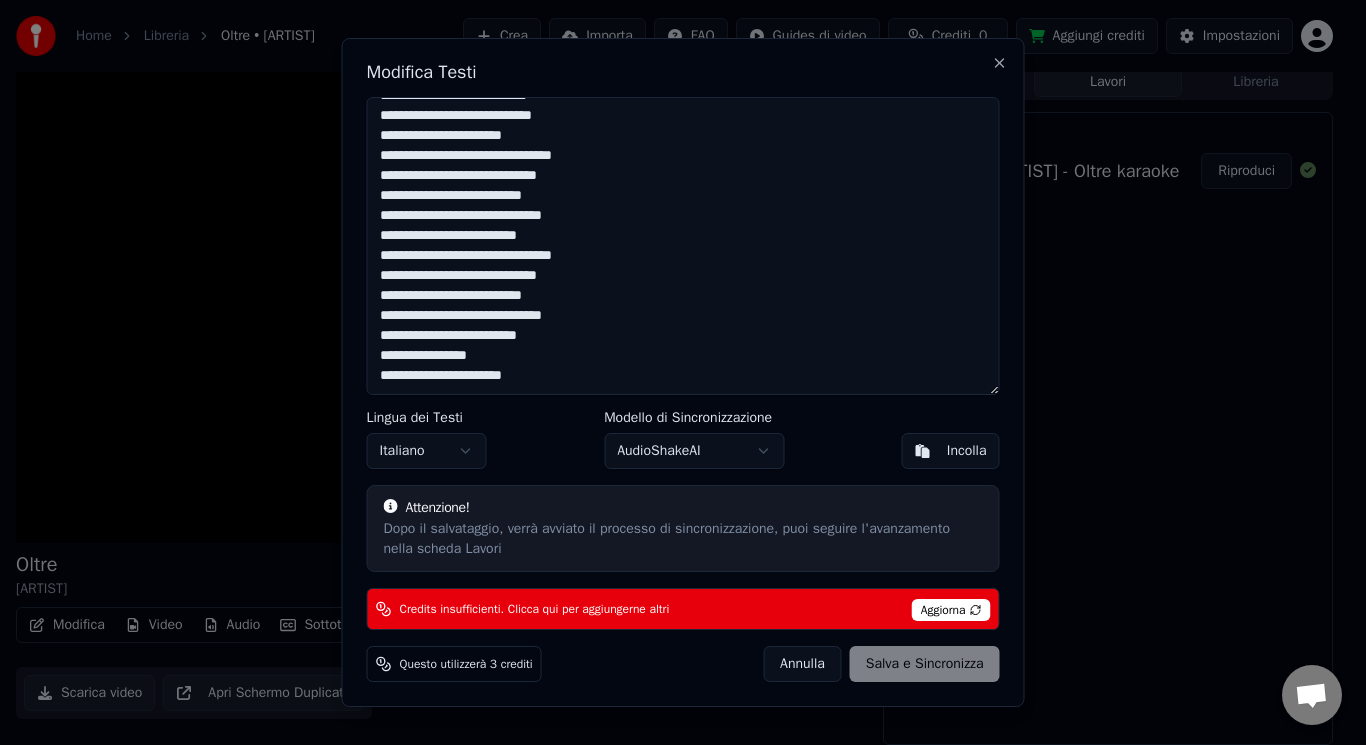 click on "Annulla" at bounding box center [802, 664] 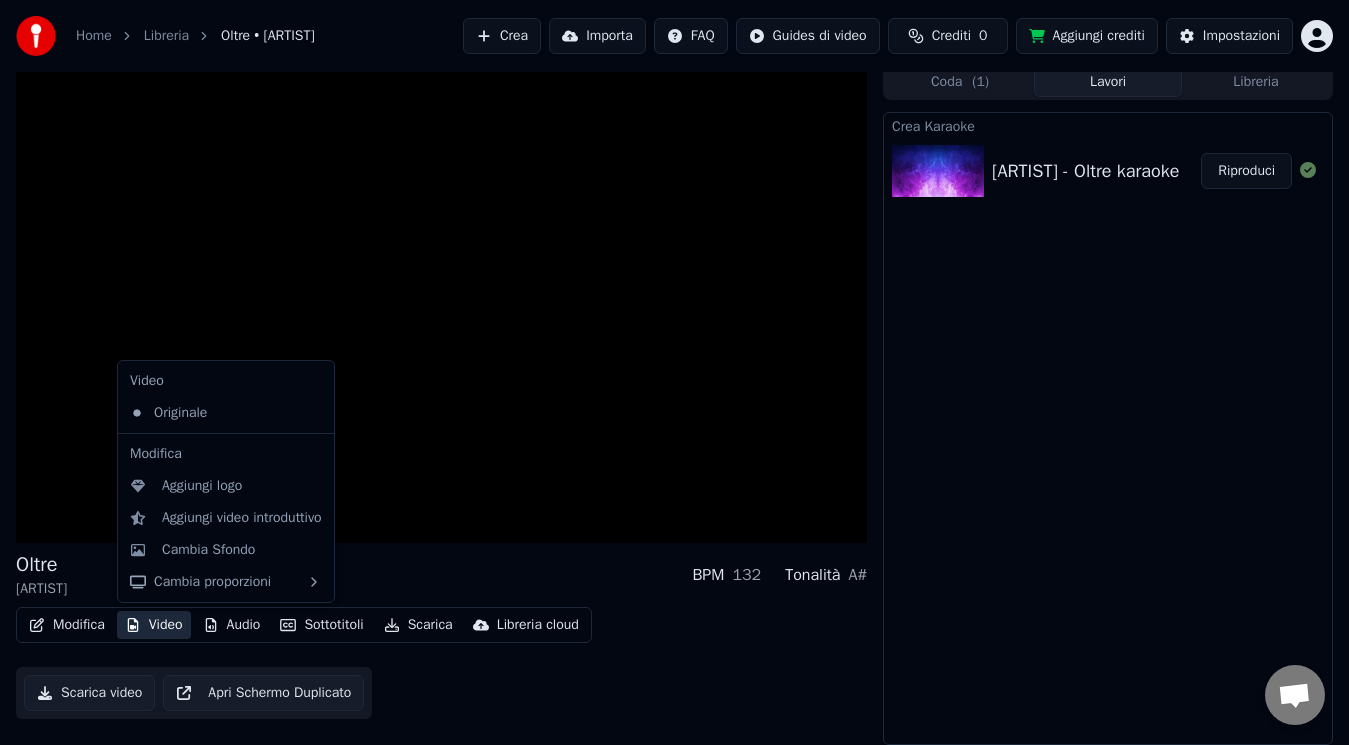 click on "Video" at bounding box center [154, 625] 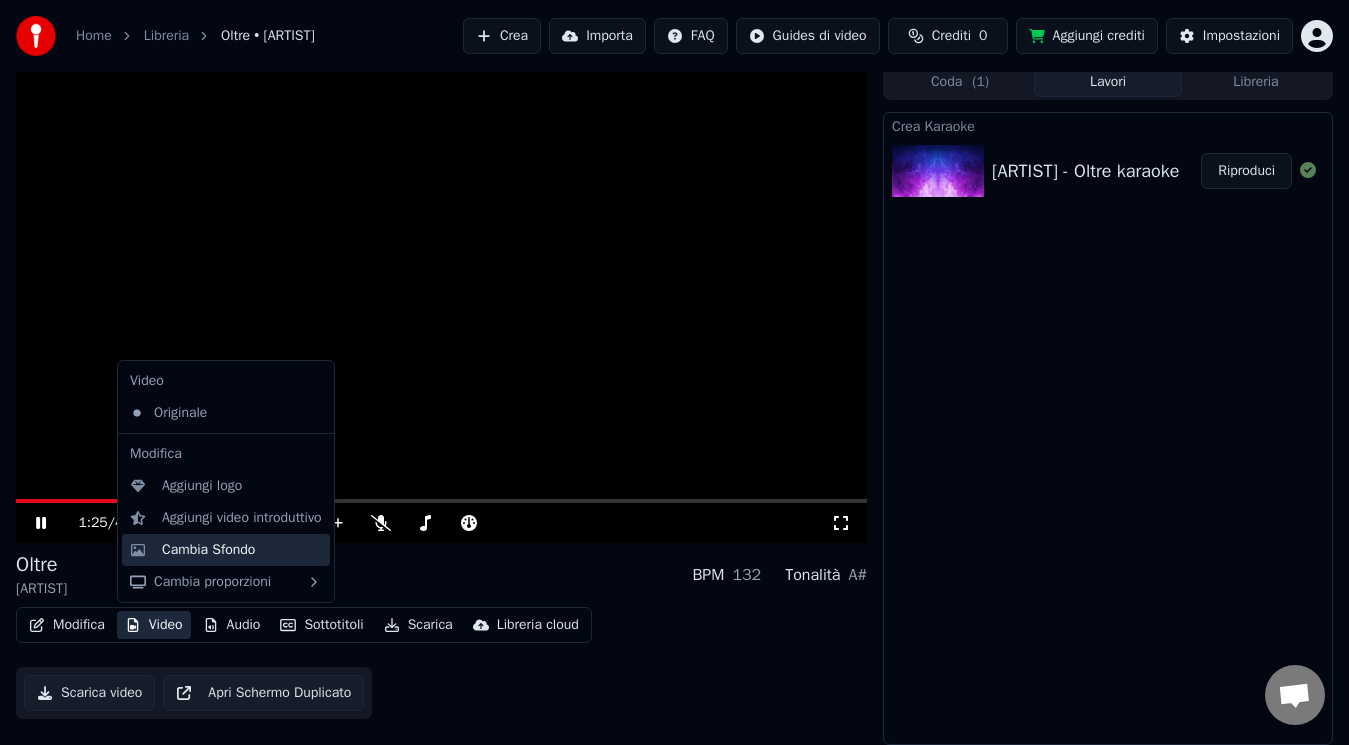 click on "Cambia Sfondo" at bounding box center (208, 550) 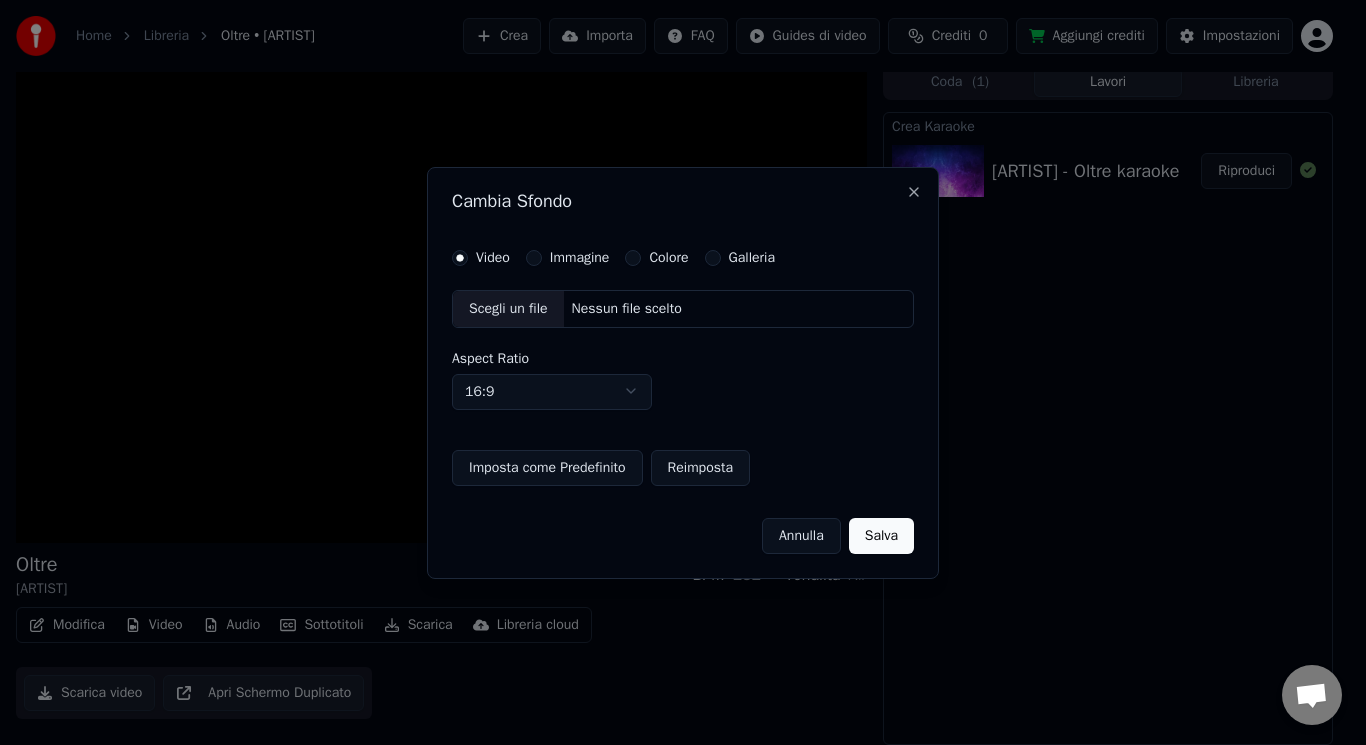 click on "Immagine" at bounding box center (580, 258) 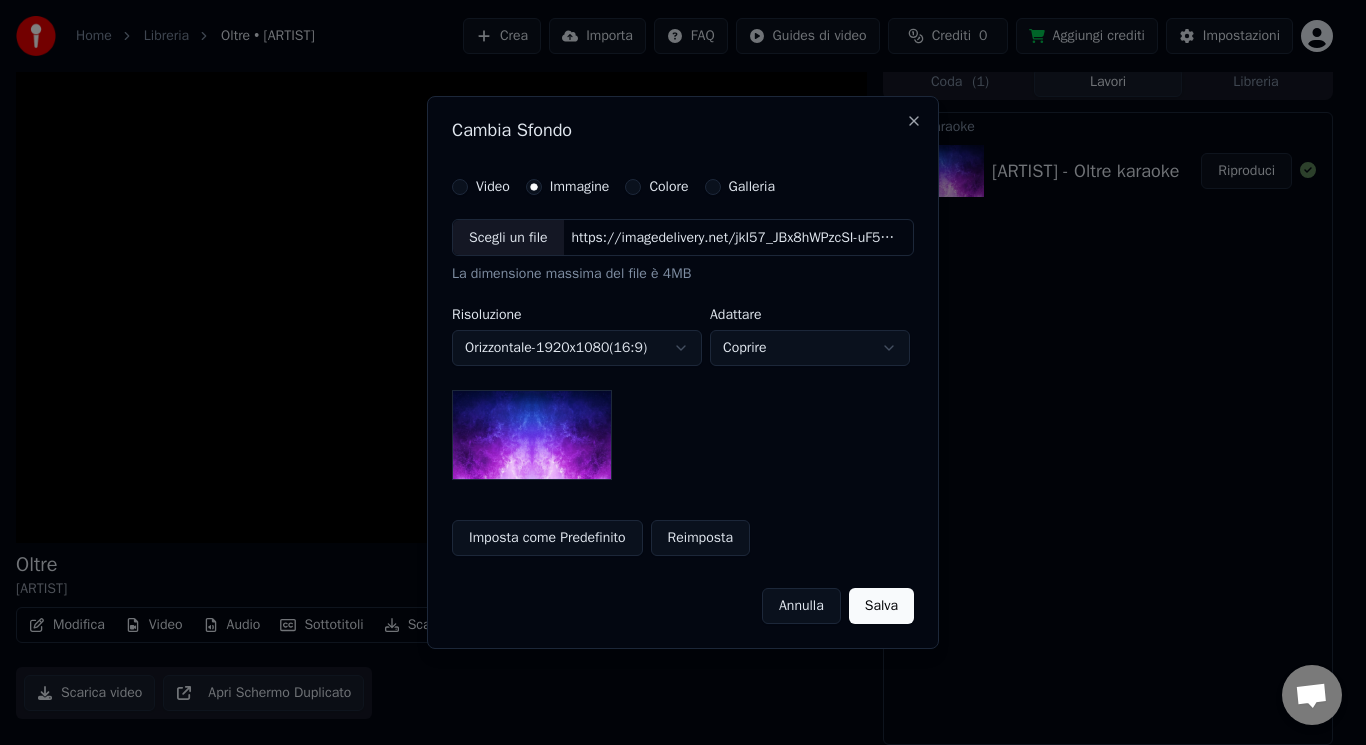 click at bounding box center (532, 435) 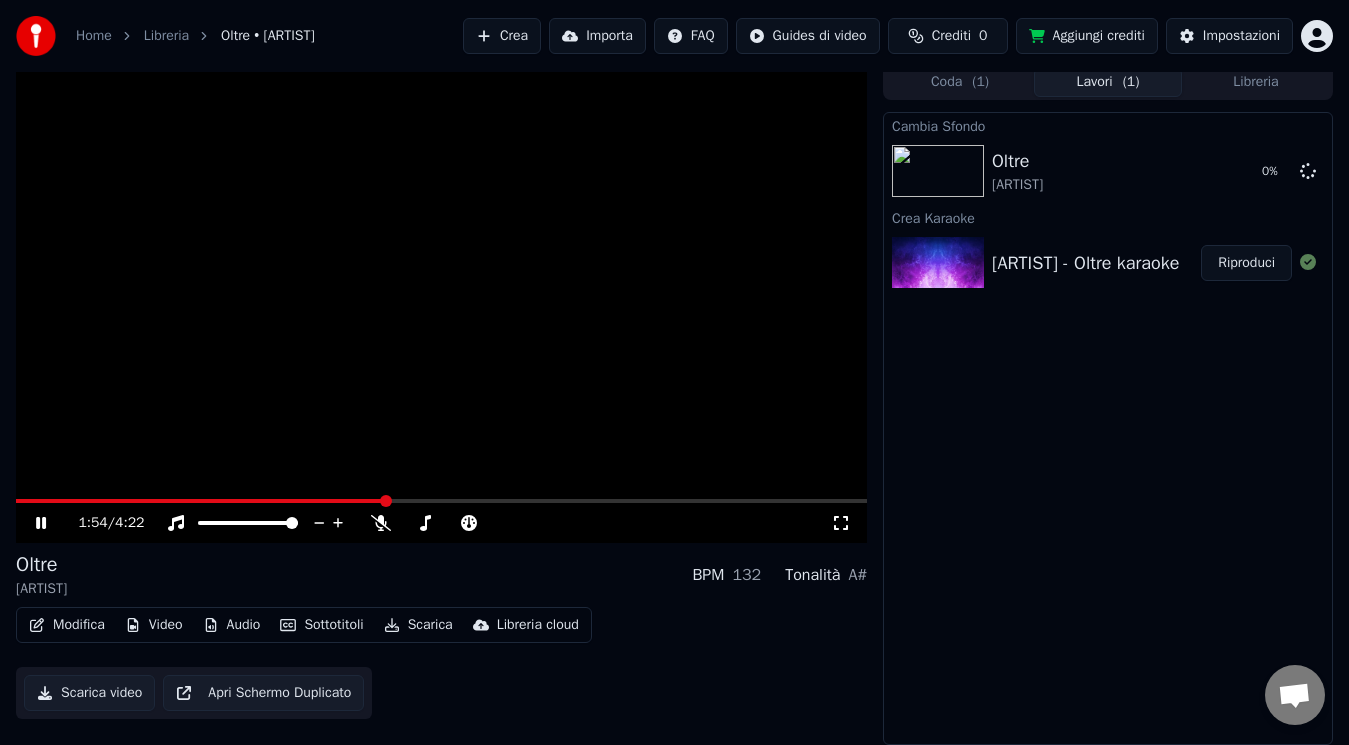 click on "Modifica" at bounding box center [67, 625] 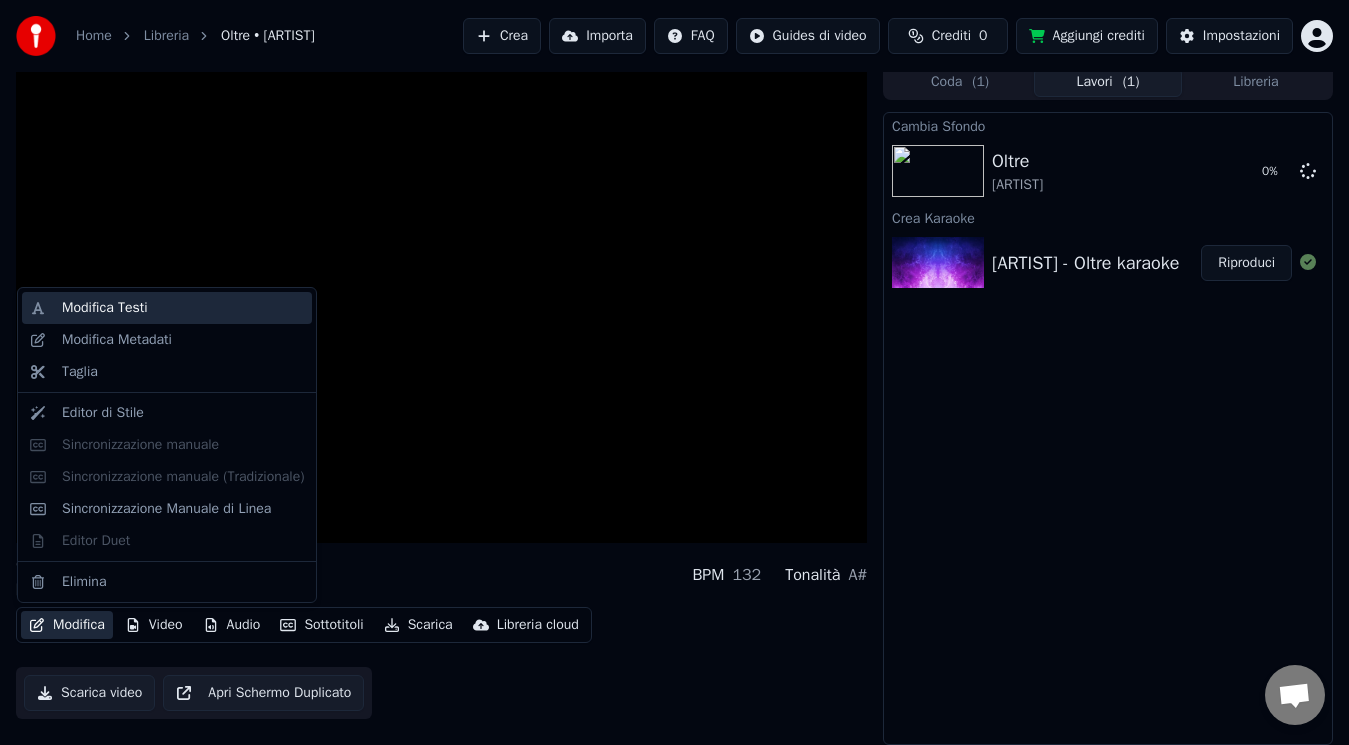 click on "Modifica Testi" at bounding box center (183, 308) 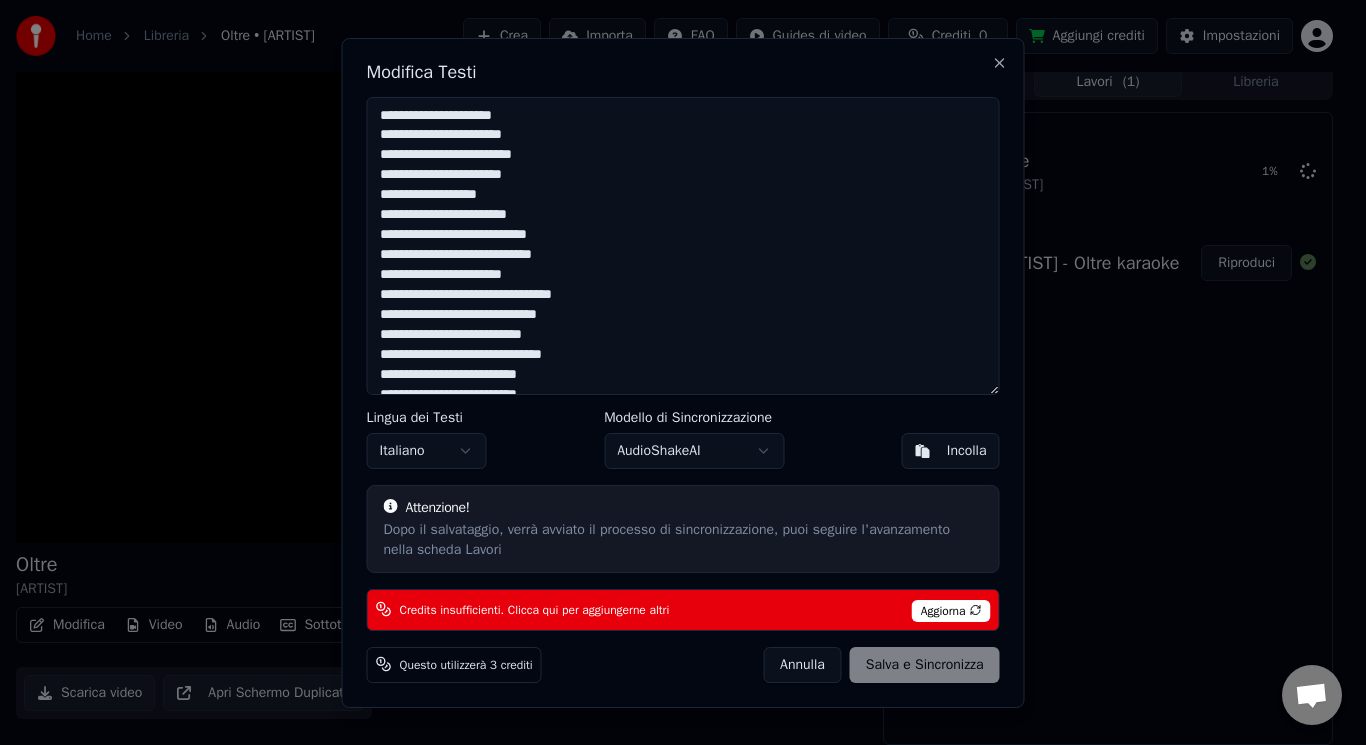 click on "Dopo il salvataggio, verrà avviato il processo di sincronizzazione, puoi seguire l'avanzamento nella scheda Lavori" at bounding box center [683, 540] 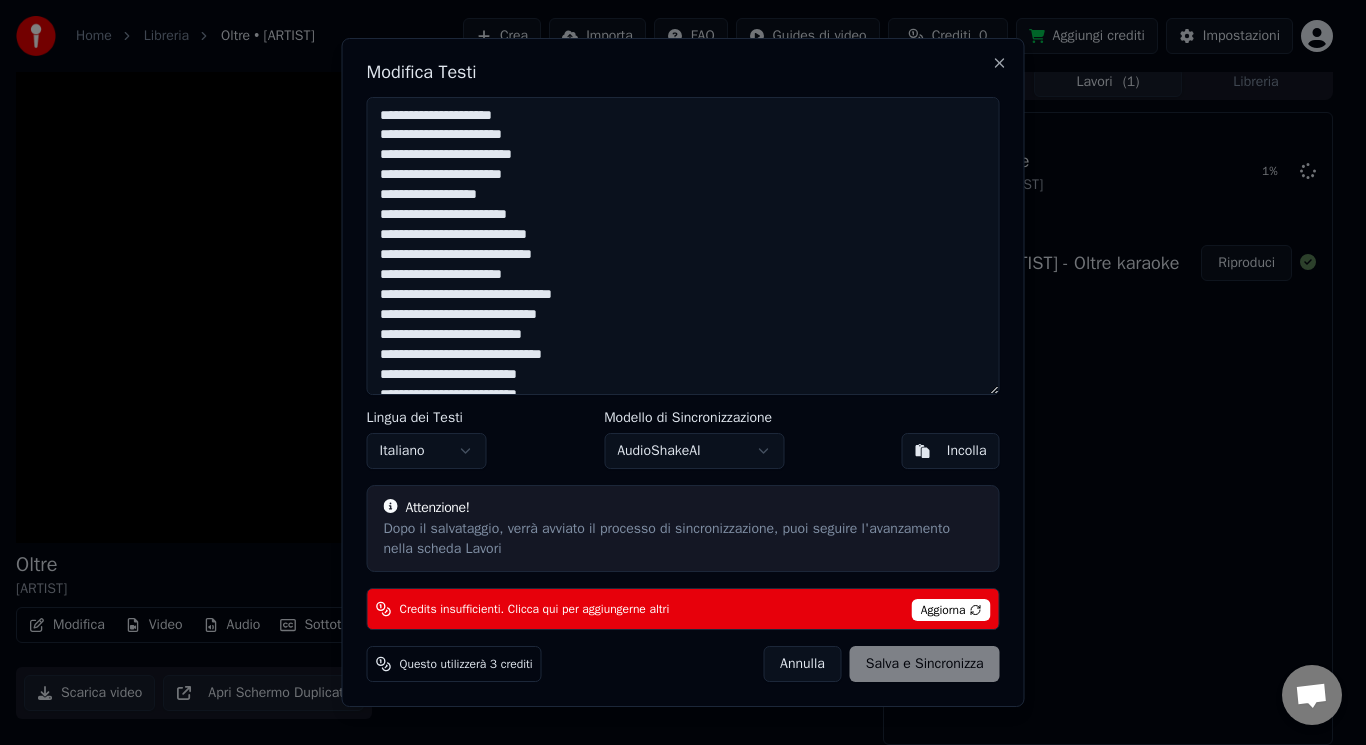 click on "AudioShakeAI" at bounding box center [694, 451] 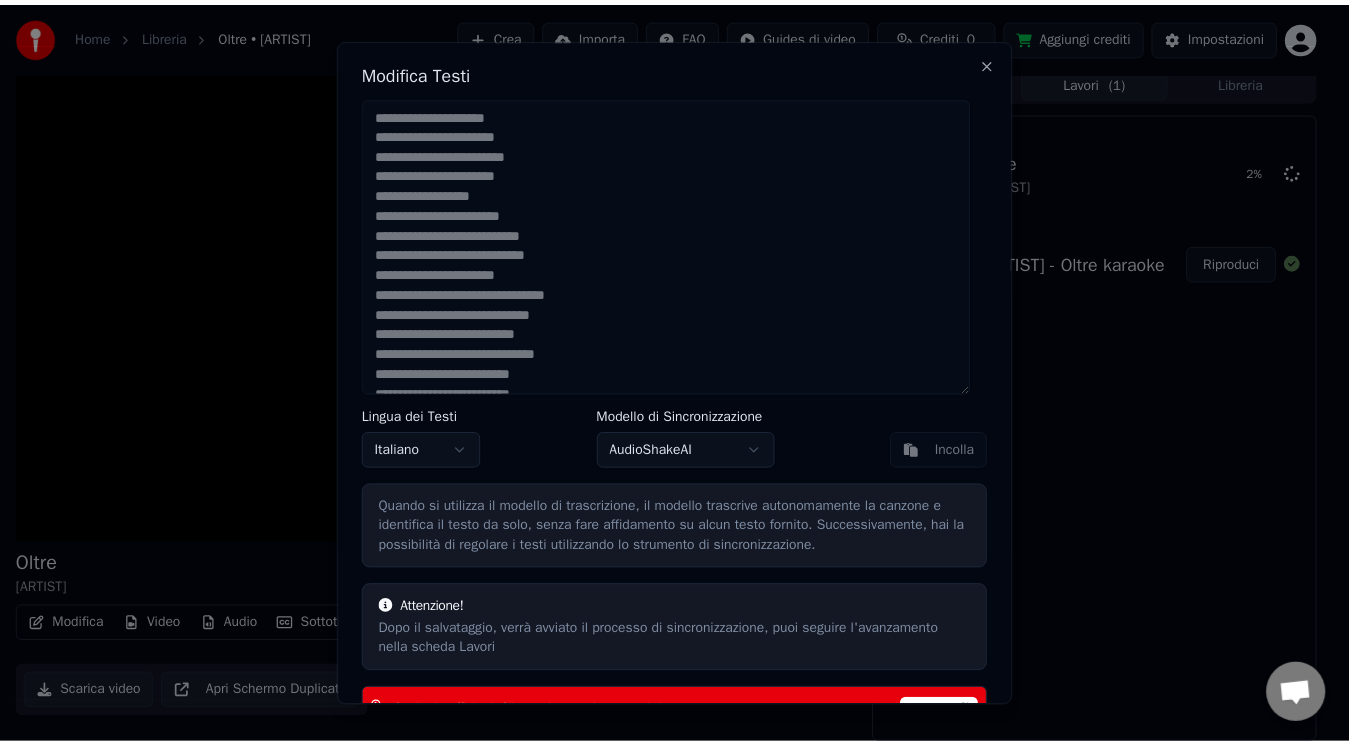 scroll, scrollTop: 101, scrollLeft: 0, axis: vertical 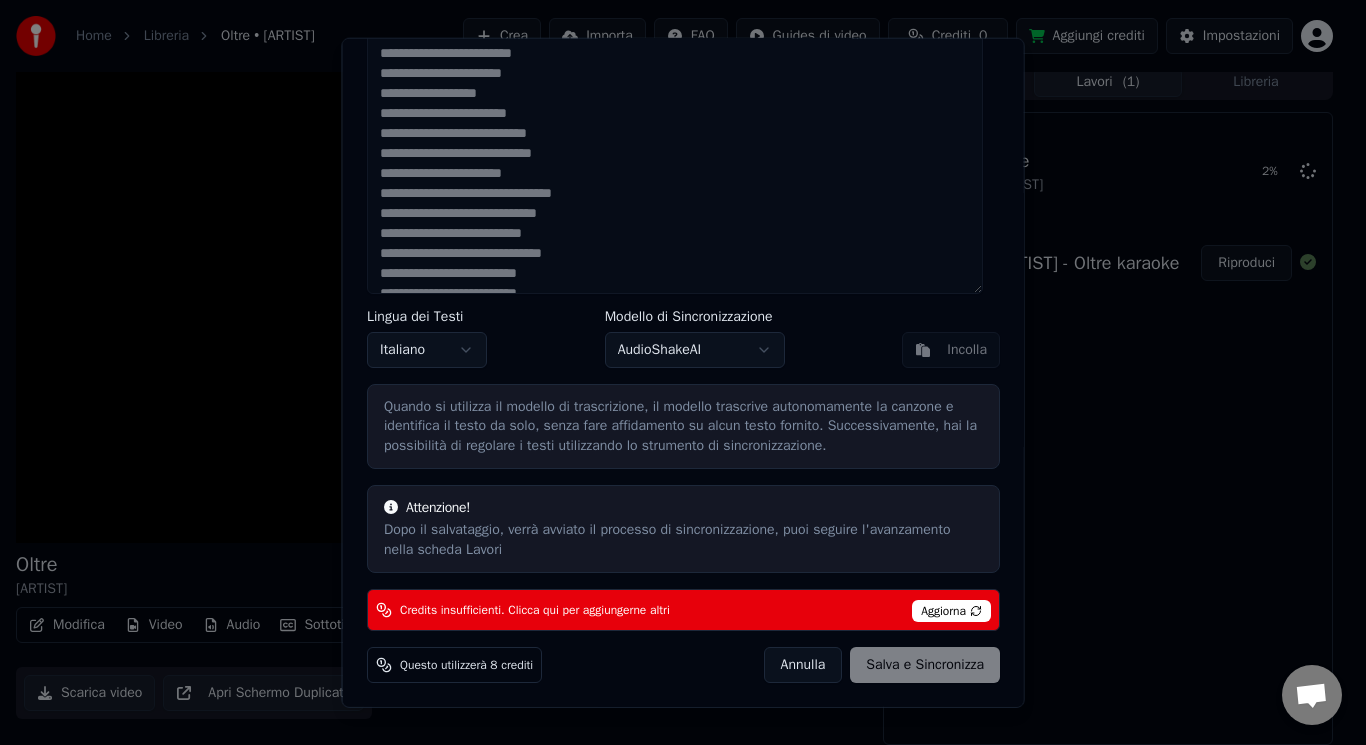 click on "Annulla Salva e Sincronizza" at bounding box center (881, 665) 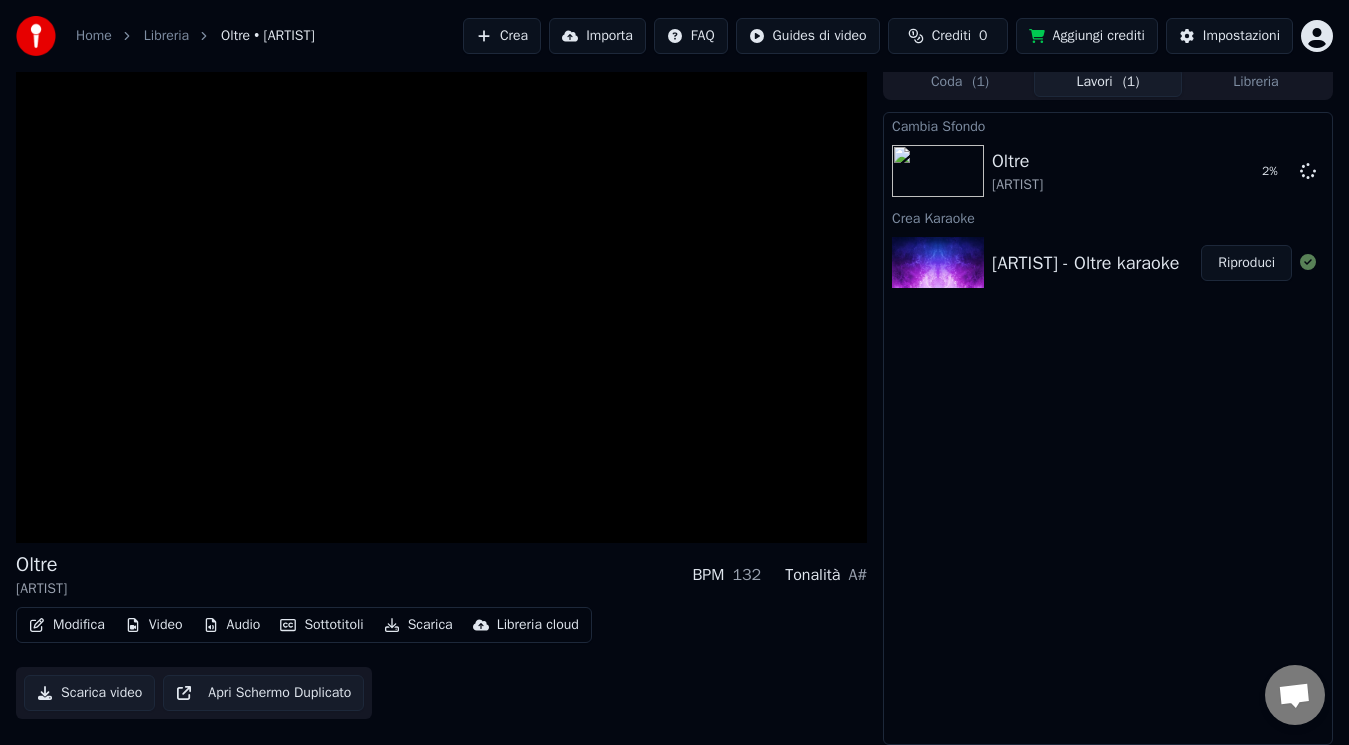 click on "Modifica Video Audio Sottotitoli Scarica Libreria cloud Scarica video Apri Schermo Duplicato" at bounding box center [441, 663] 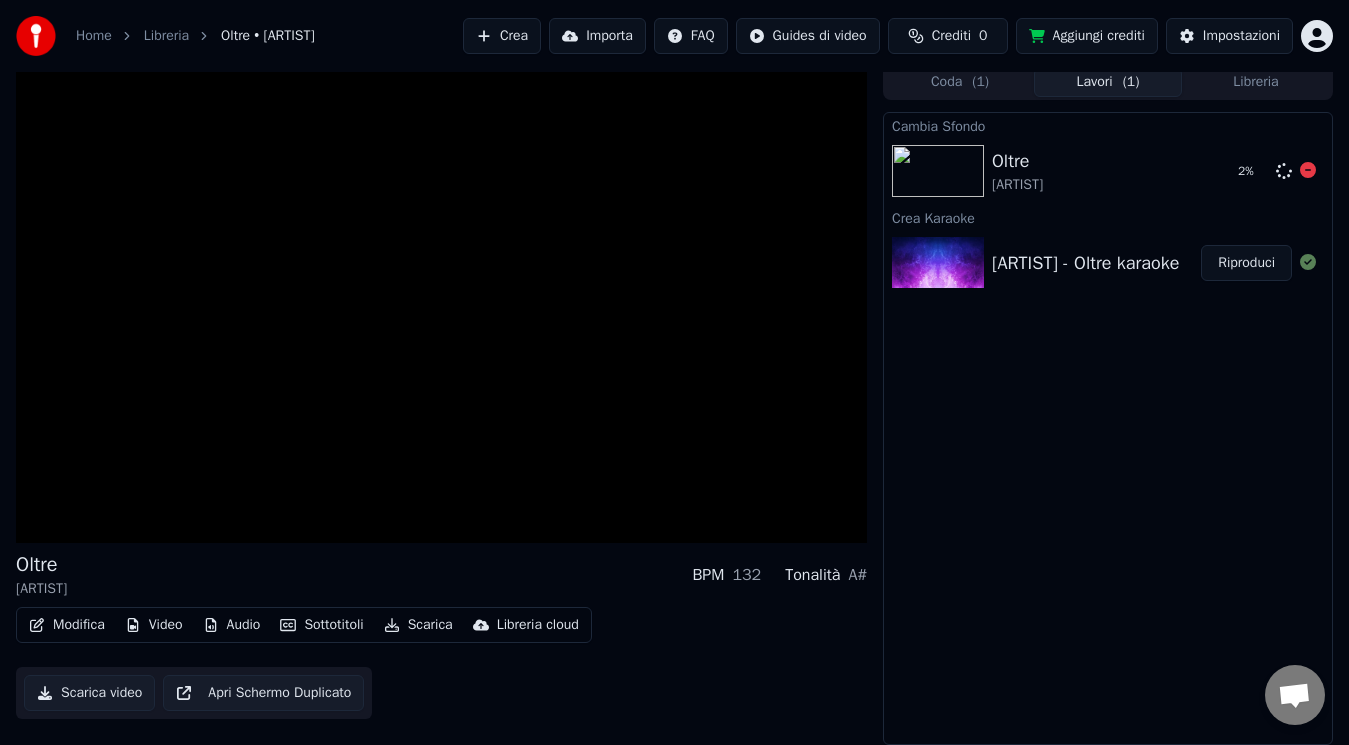 click on "2 %" at bounding box center (1253, 171) 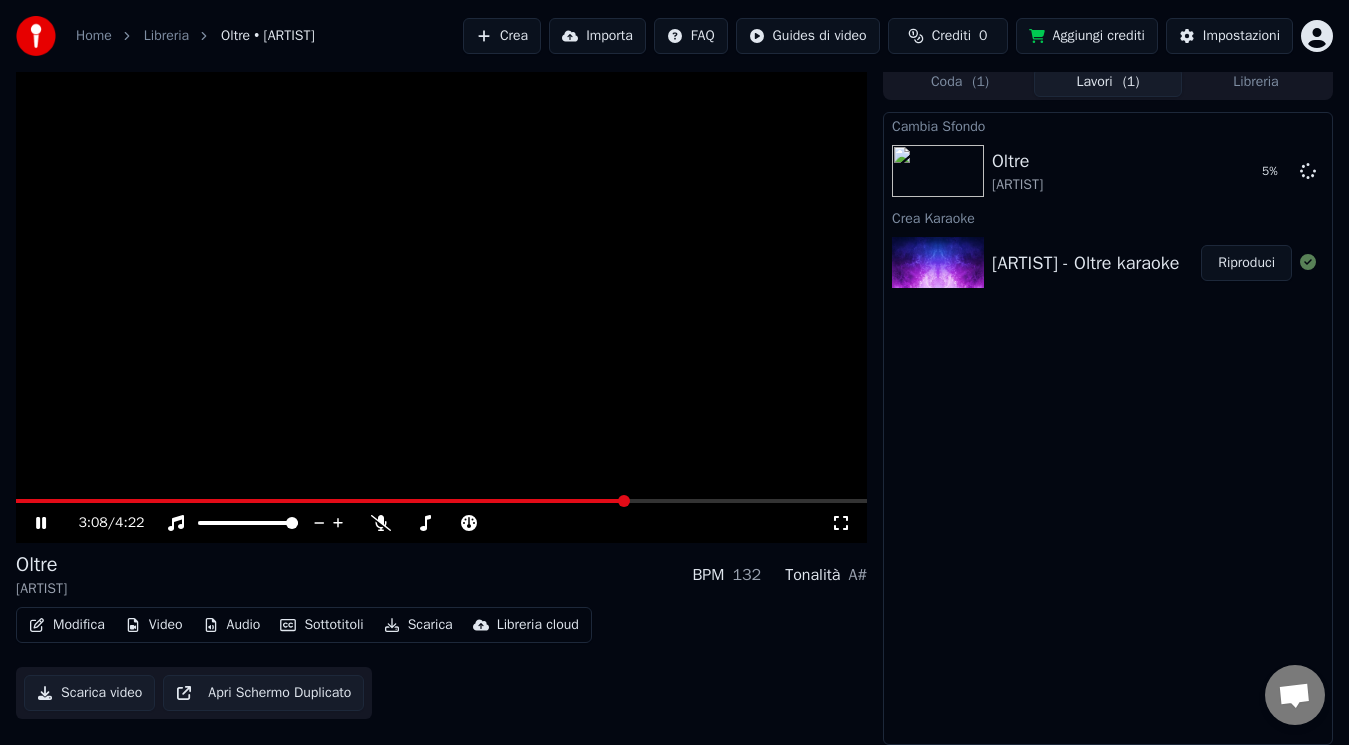 click on "Apri Schermo Duplicato" at bounding box center (263, 693) 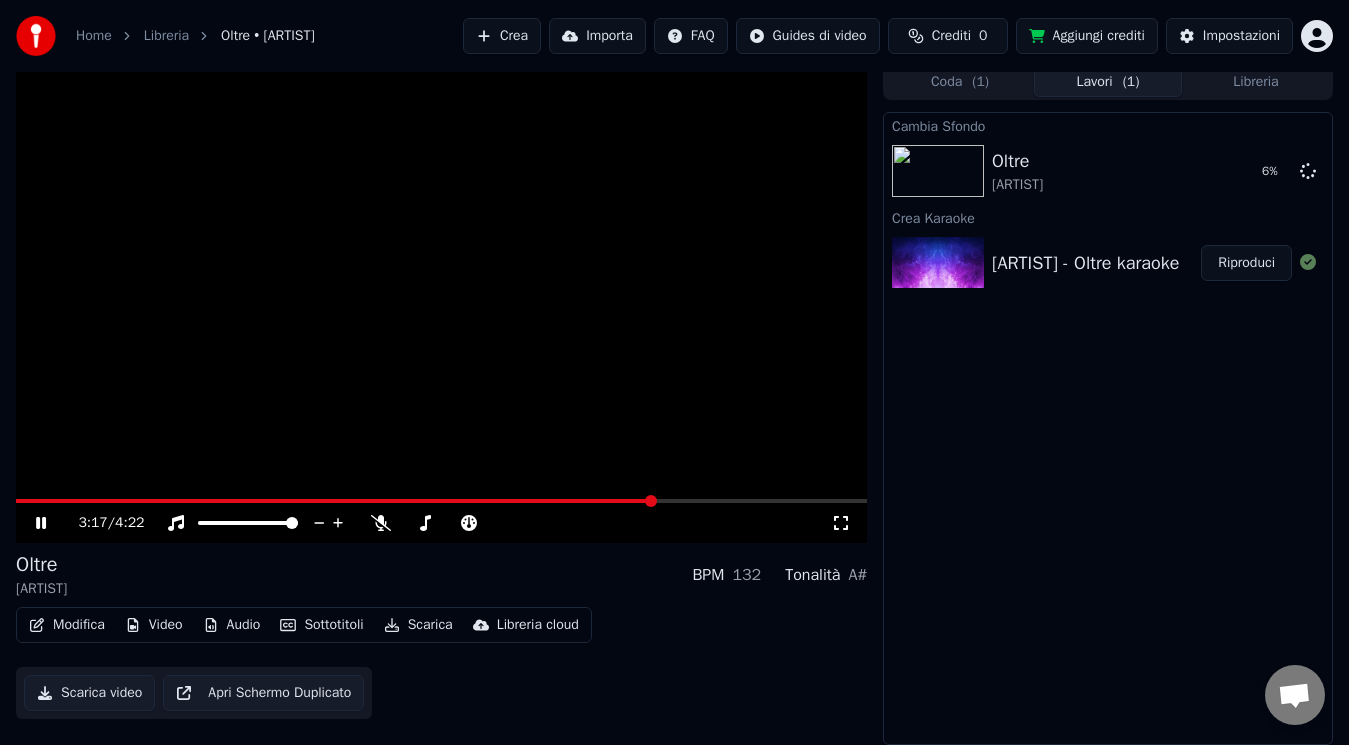 click on "Home Libreria Oltre • [ARTIST] Crea Importa FAQ Guides di video Crediti 0 Aggiungi crediti Impostazioni 3:17  /  4:22 Oltre [ARTIST] BPM 132 Tonalità A# Modifica Video Audio Sottotitoli Scarica Libreria cloud Scarica video Apri Schermo Duplicato Coda ( 1 ) Lavori ( 1 ) Libreria Cambia Sfondo Oltre [ARTIST] 6 % Crea Karaoke [ARTIST] - Oltre  karaoke Riproduci" at bounding box center (674, 364) 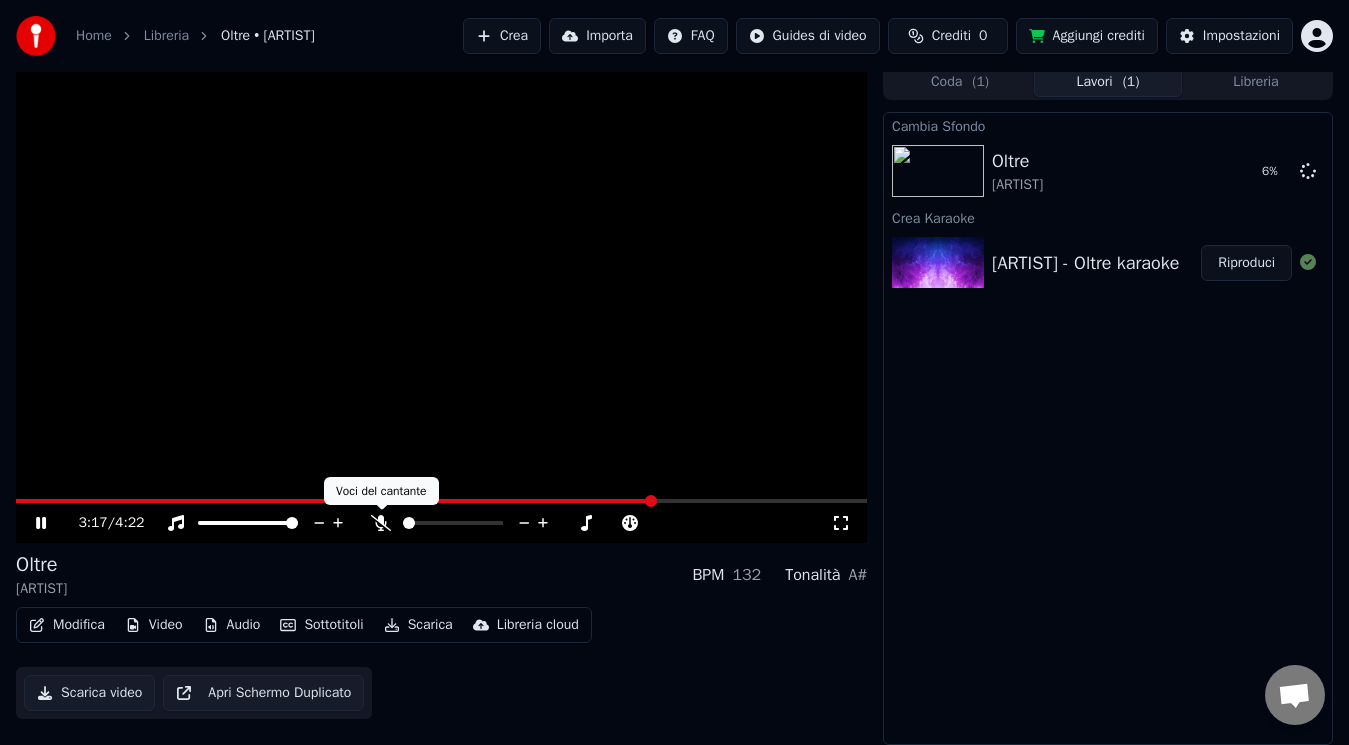 click at bounding box center (382, 510) 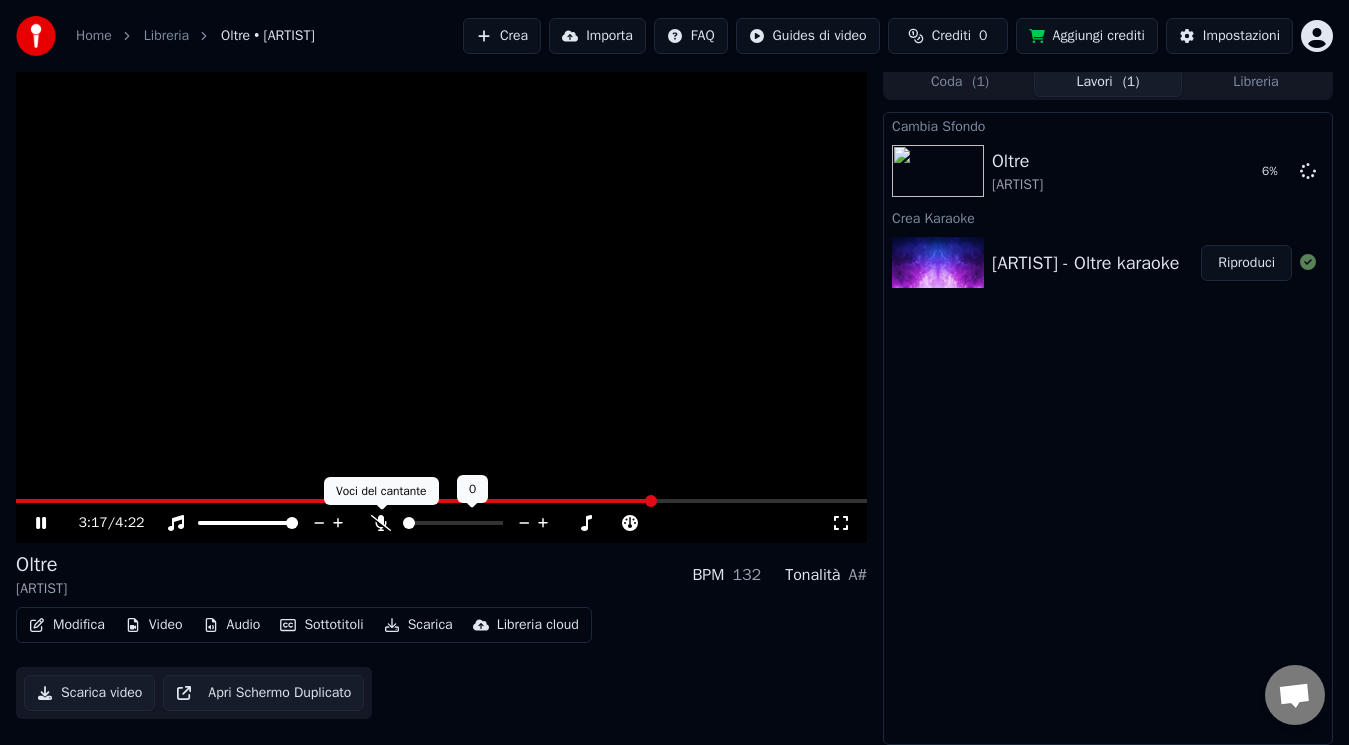 click 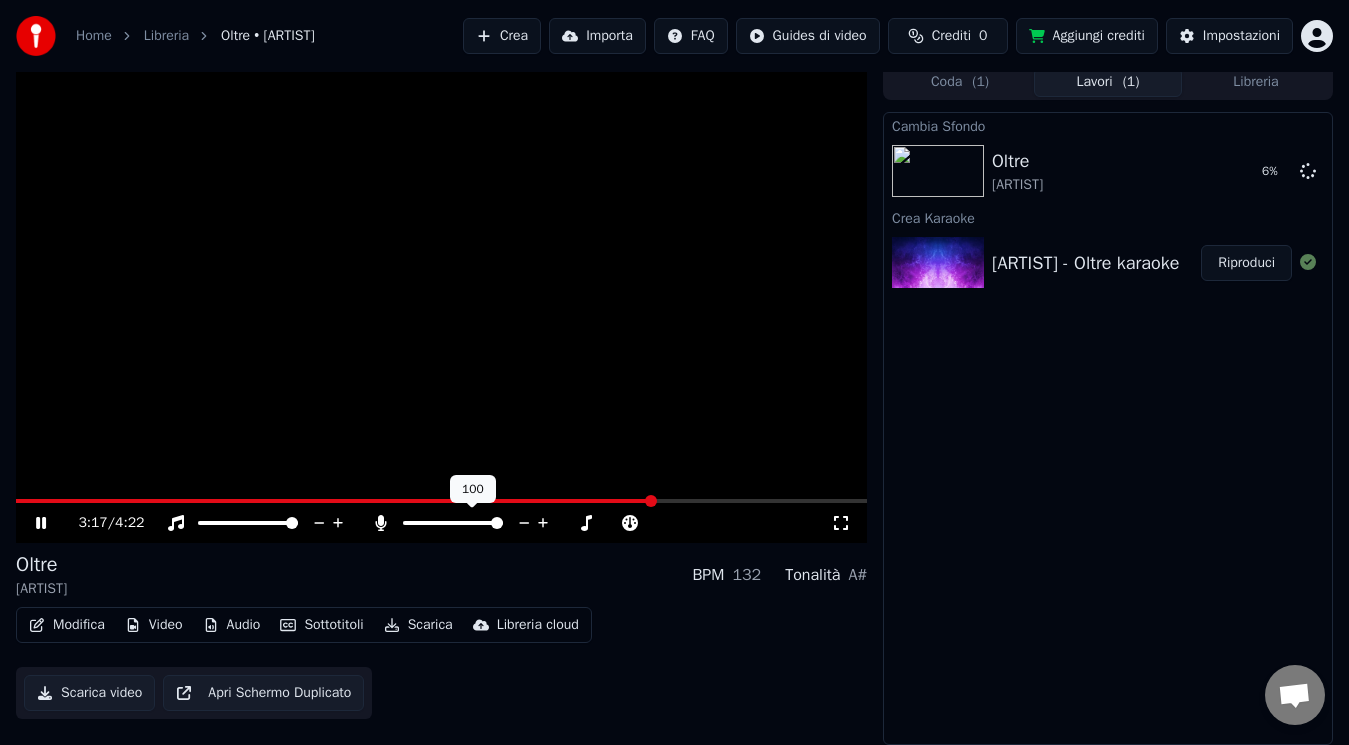 click 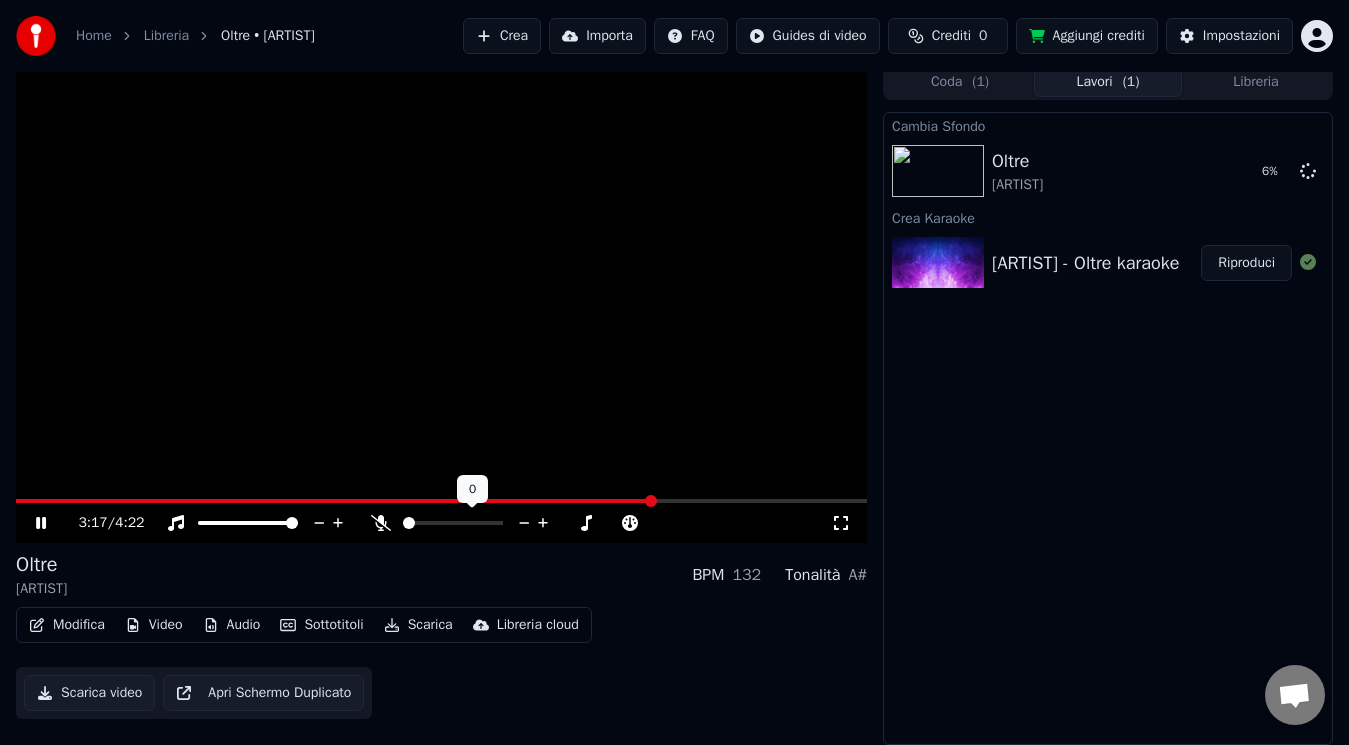 click 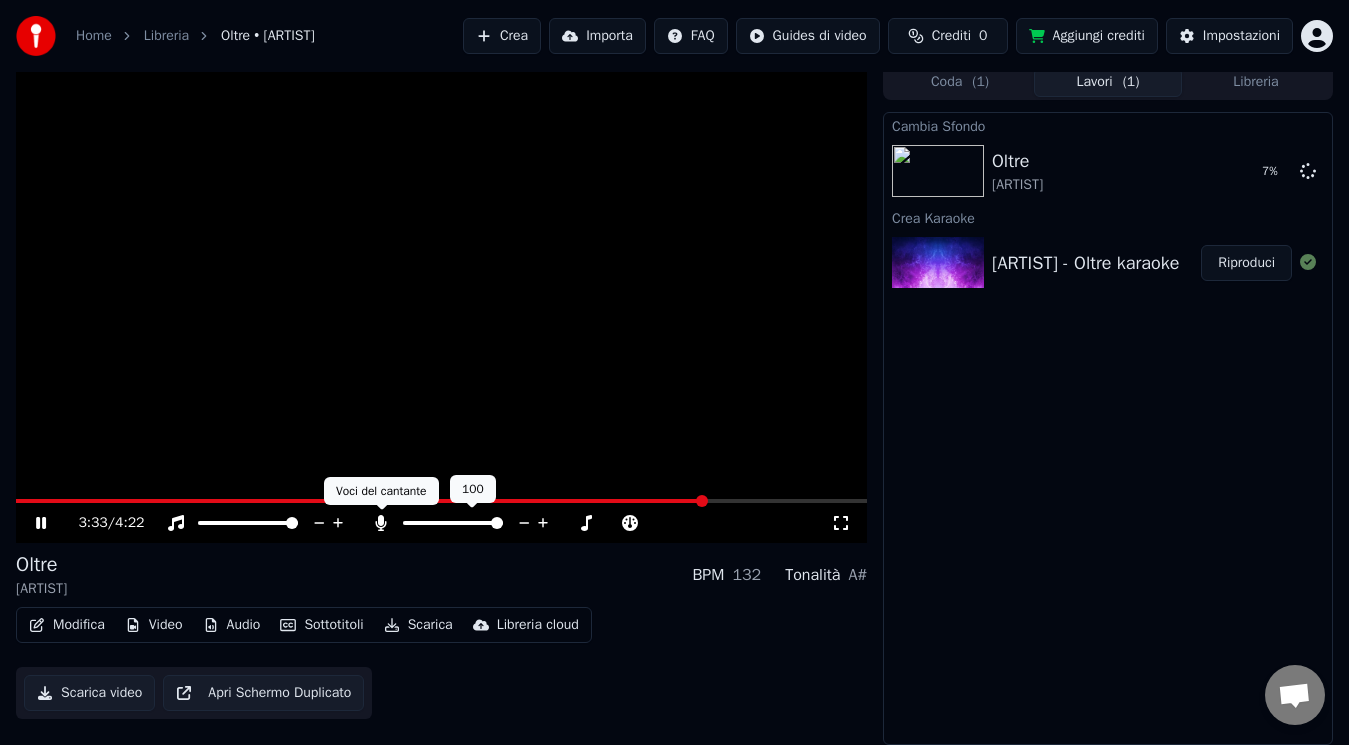 click 